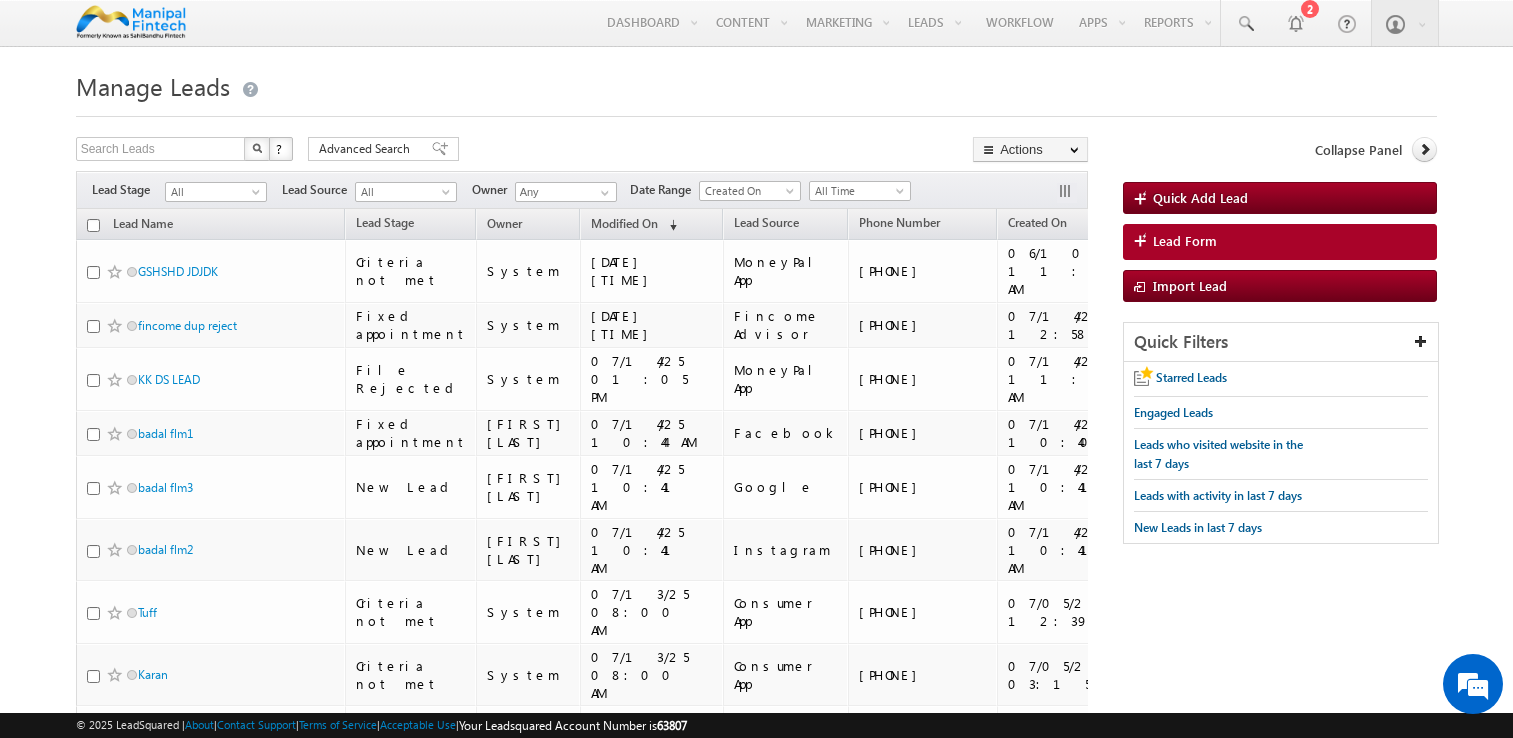 scroll, scrollTop: 0, scrollLeft: 0, axis: both 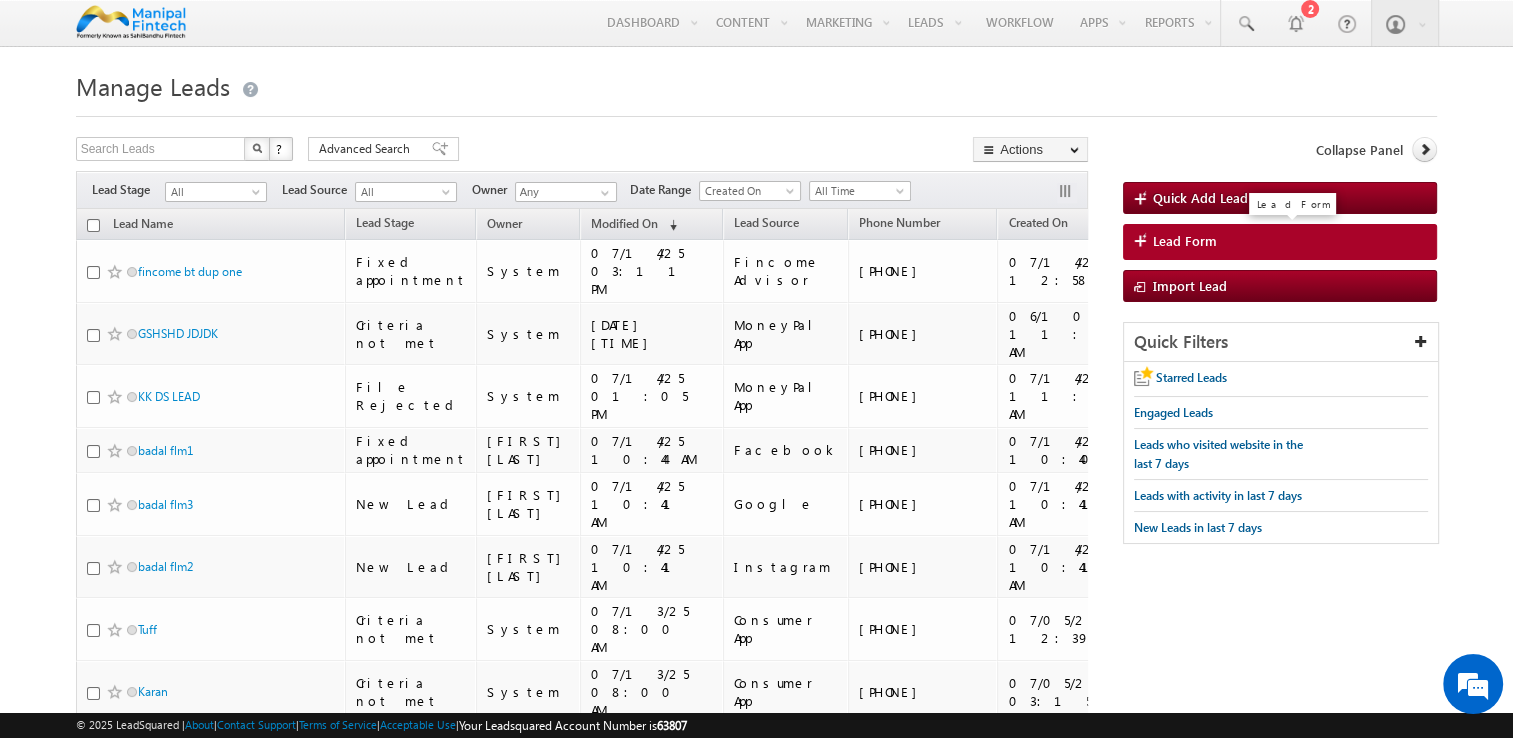 click on "Lead Form" at bounding box center [1185, 241] 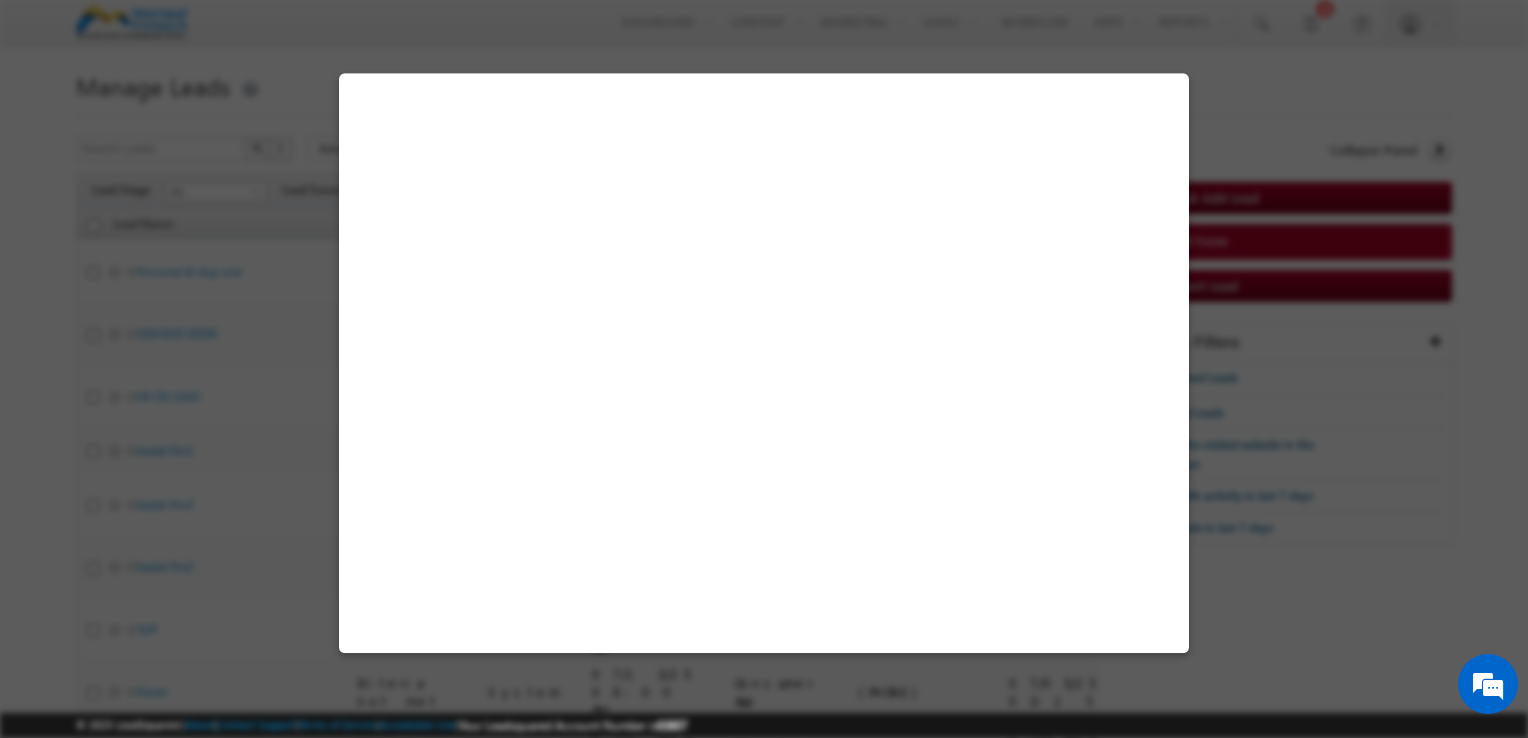 select on "Open" 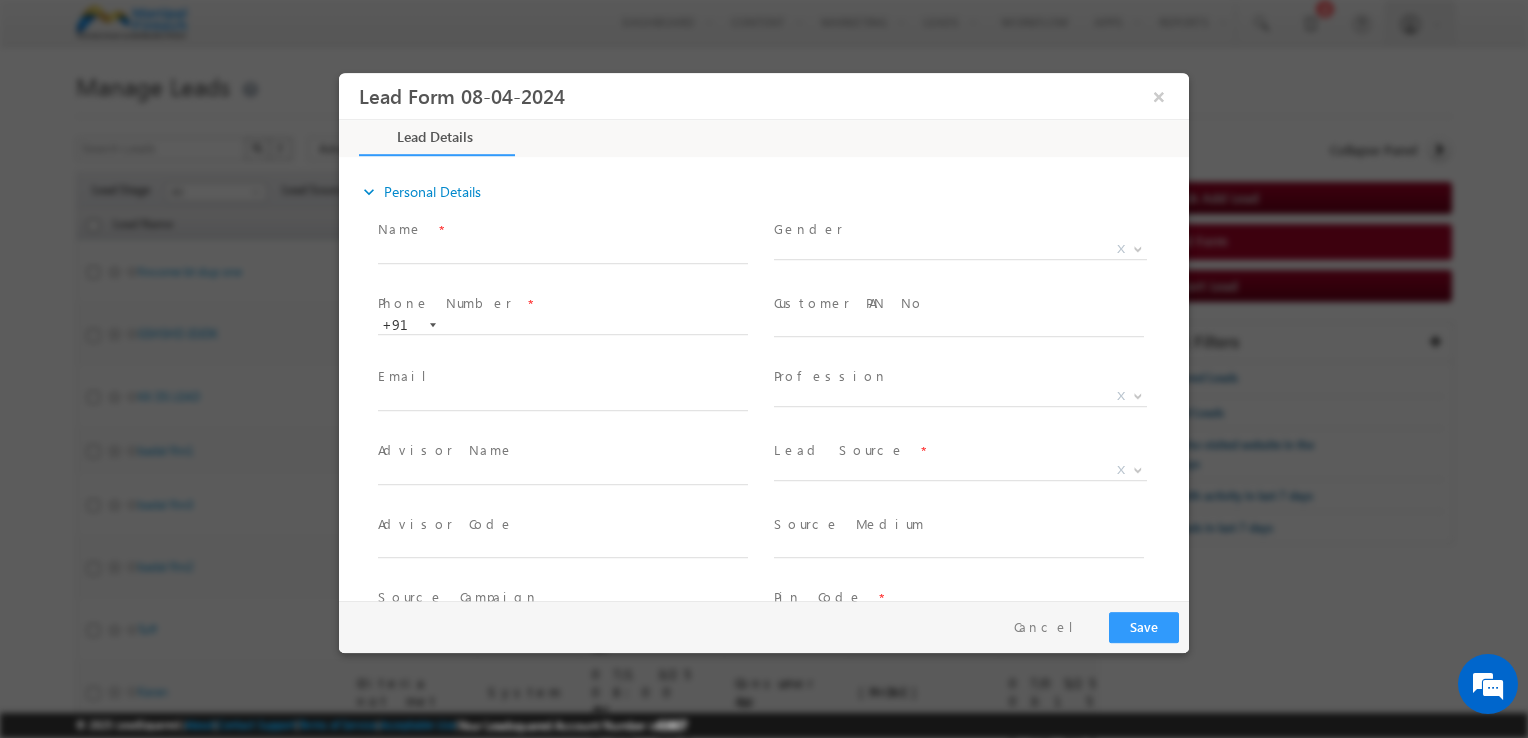 scroll, scrollTop: 0, scrollLeft: 0, axis: both 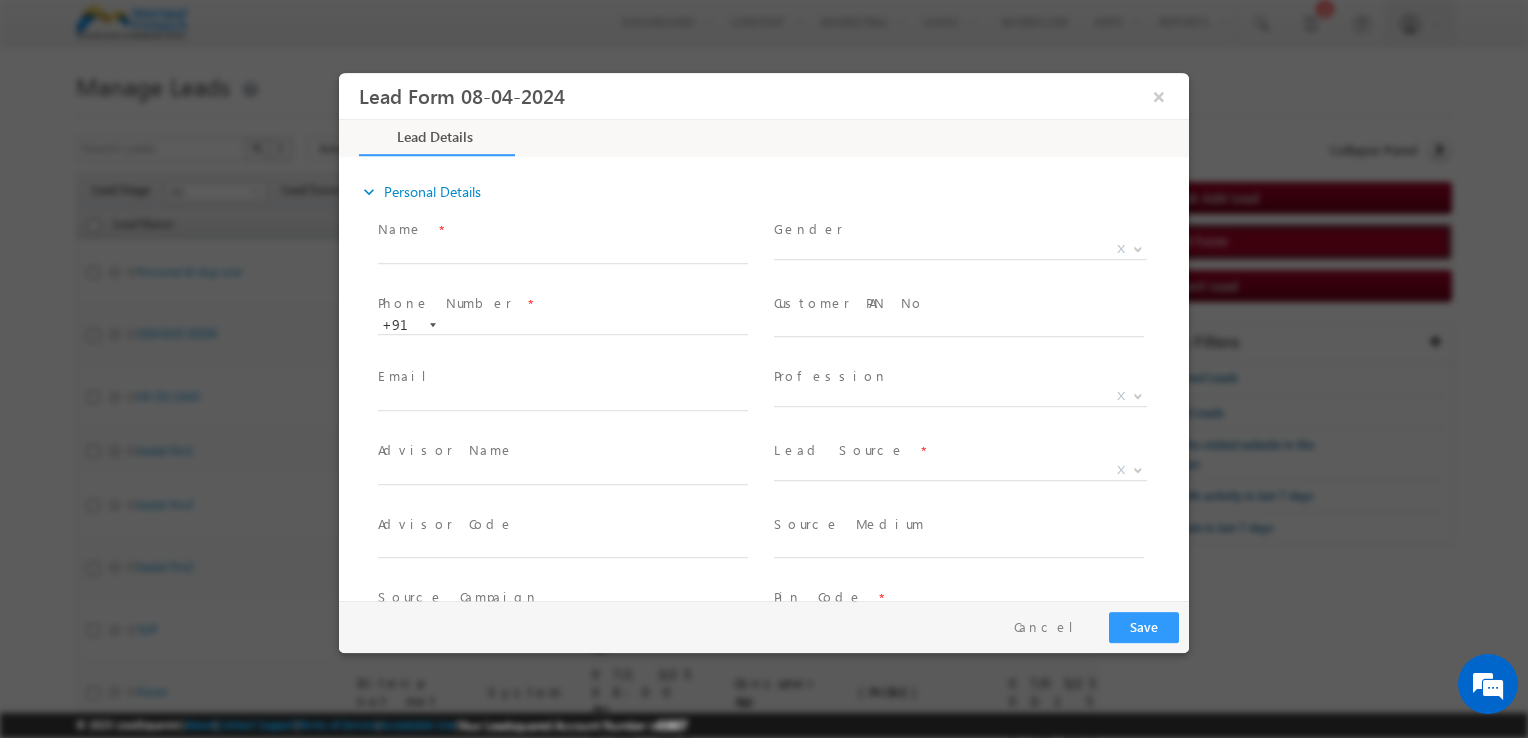 type on "07/14/25 3:23 PM" 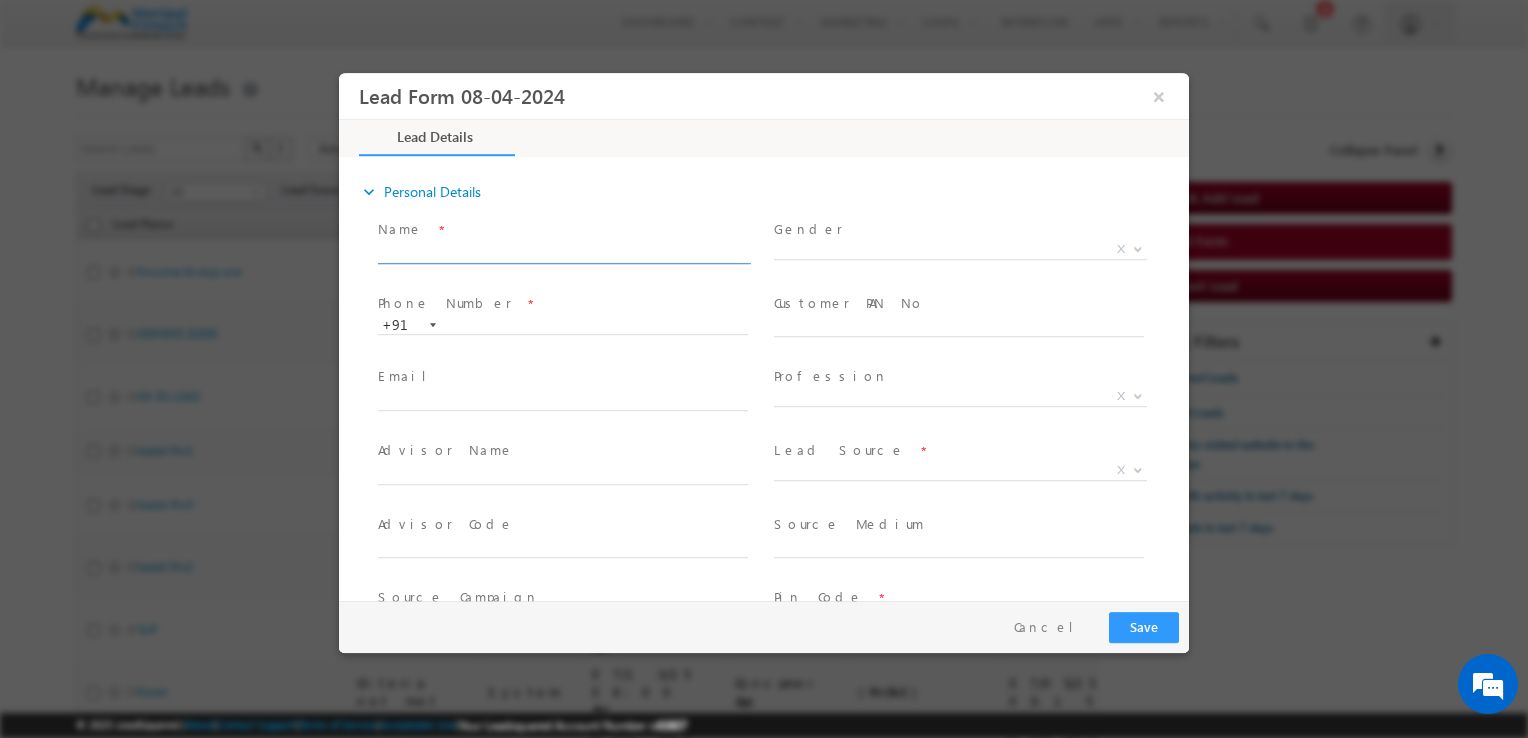 click at bounding box center (563, 254) 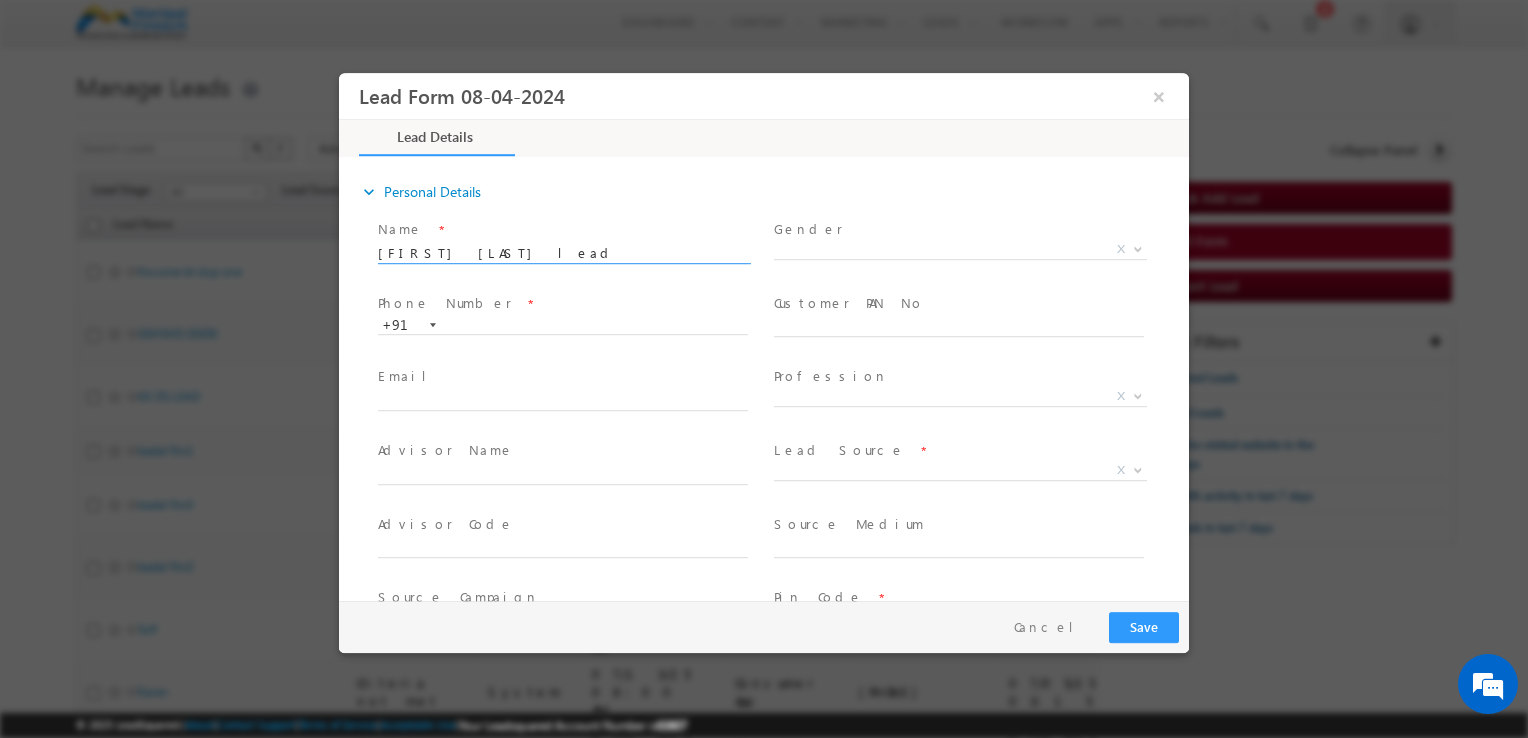 type on "Karan DS lead" 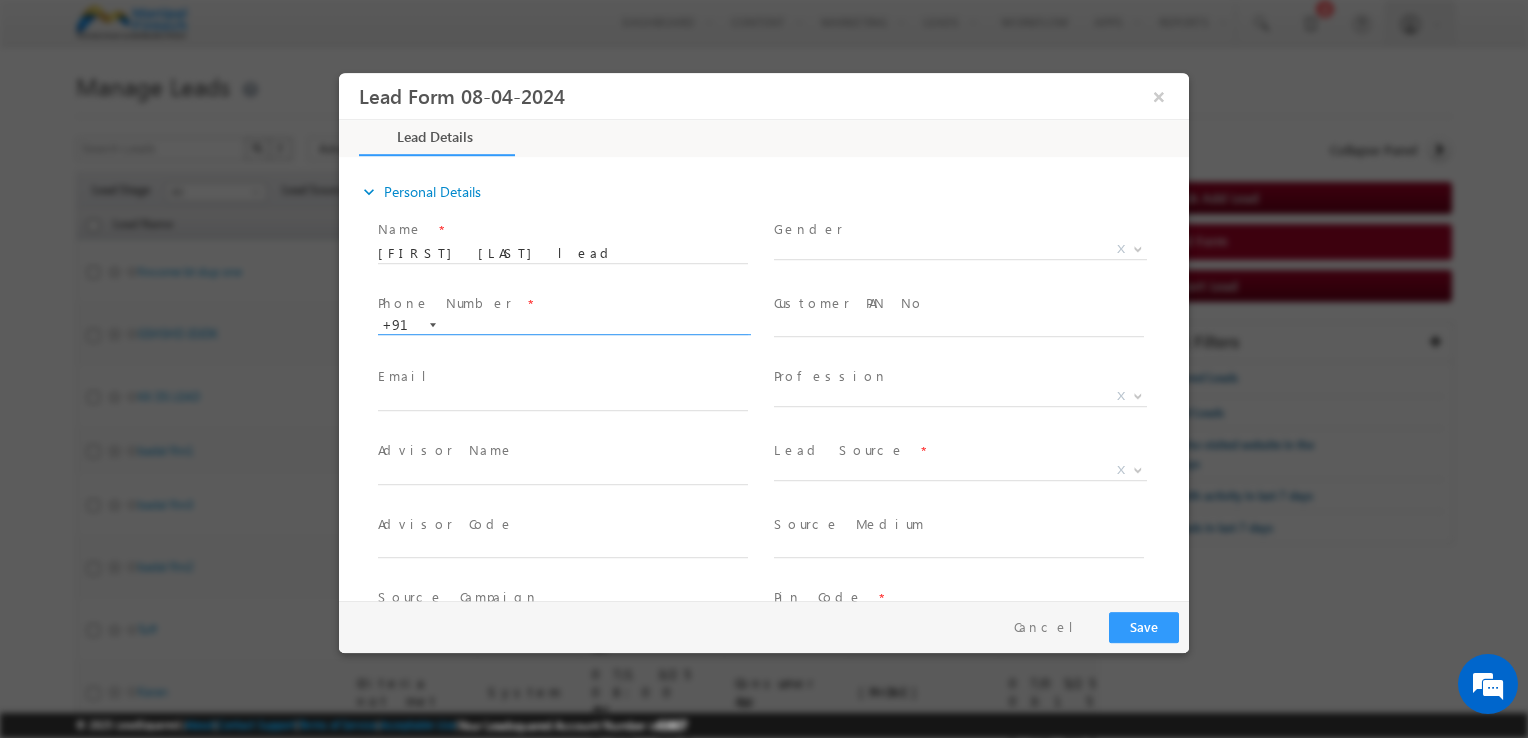 click on "+91" at bounding box center [572, 325] 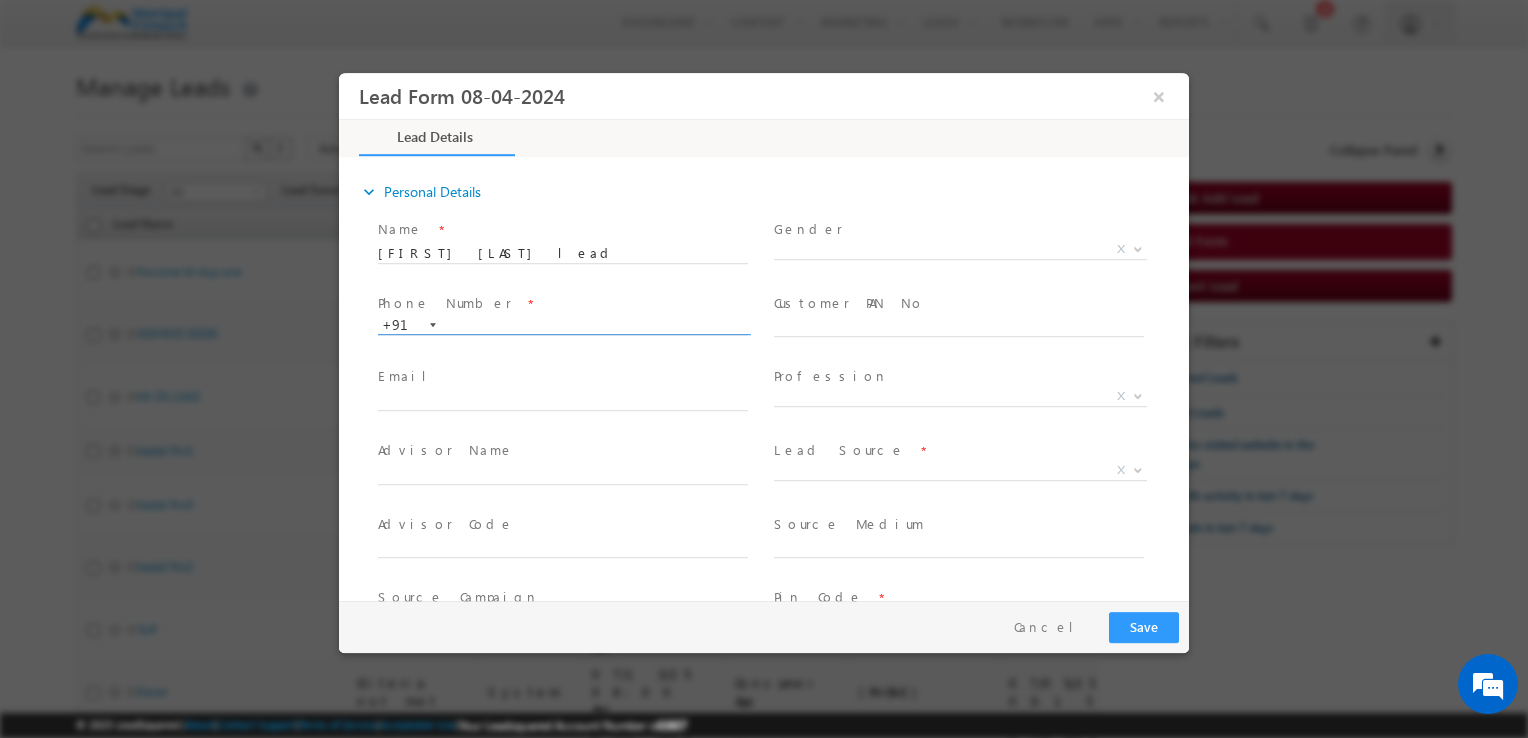 click at bounding box center [563, 326] 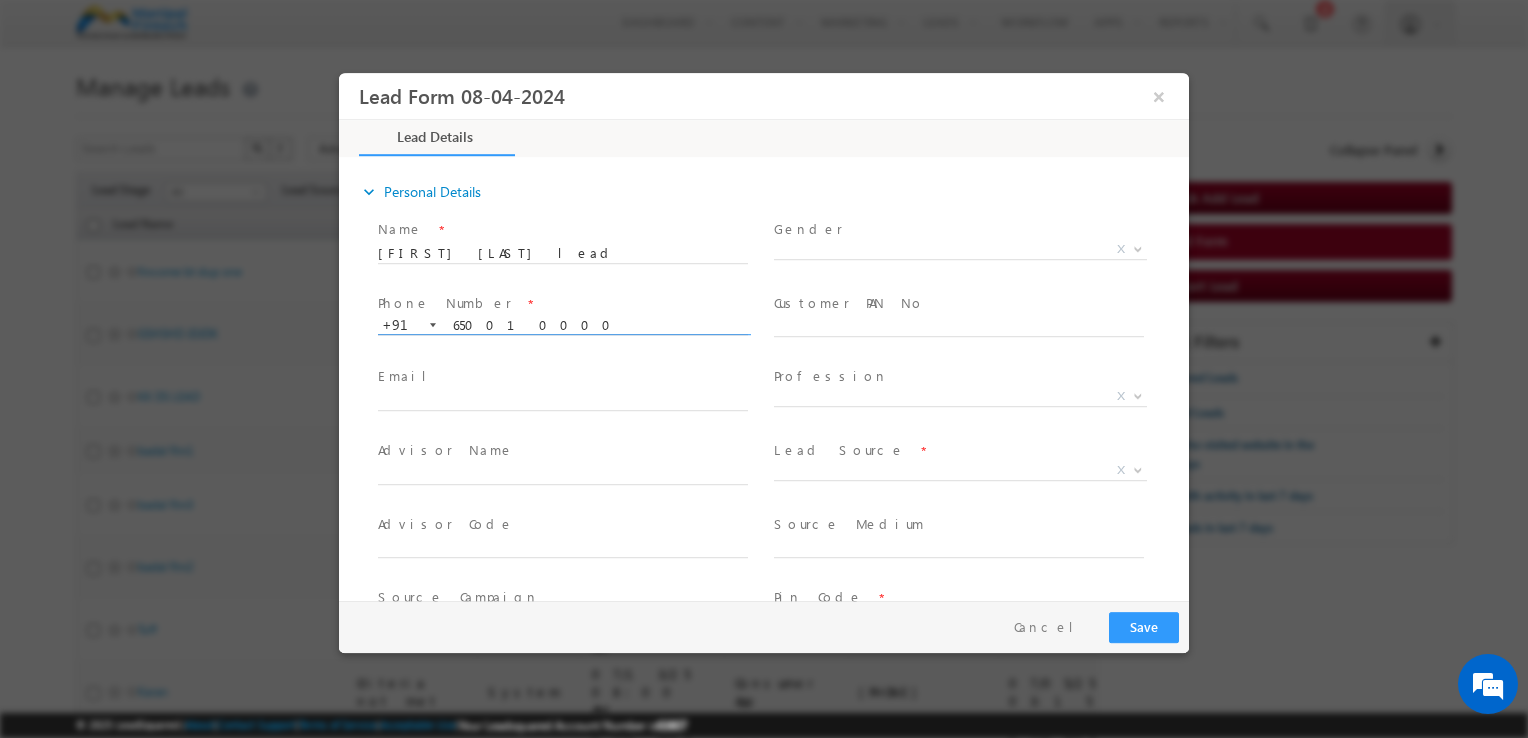 click on "650010000" at bounding box center [563, 326] 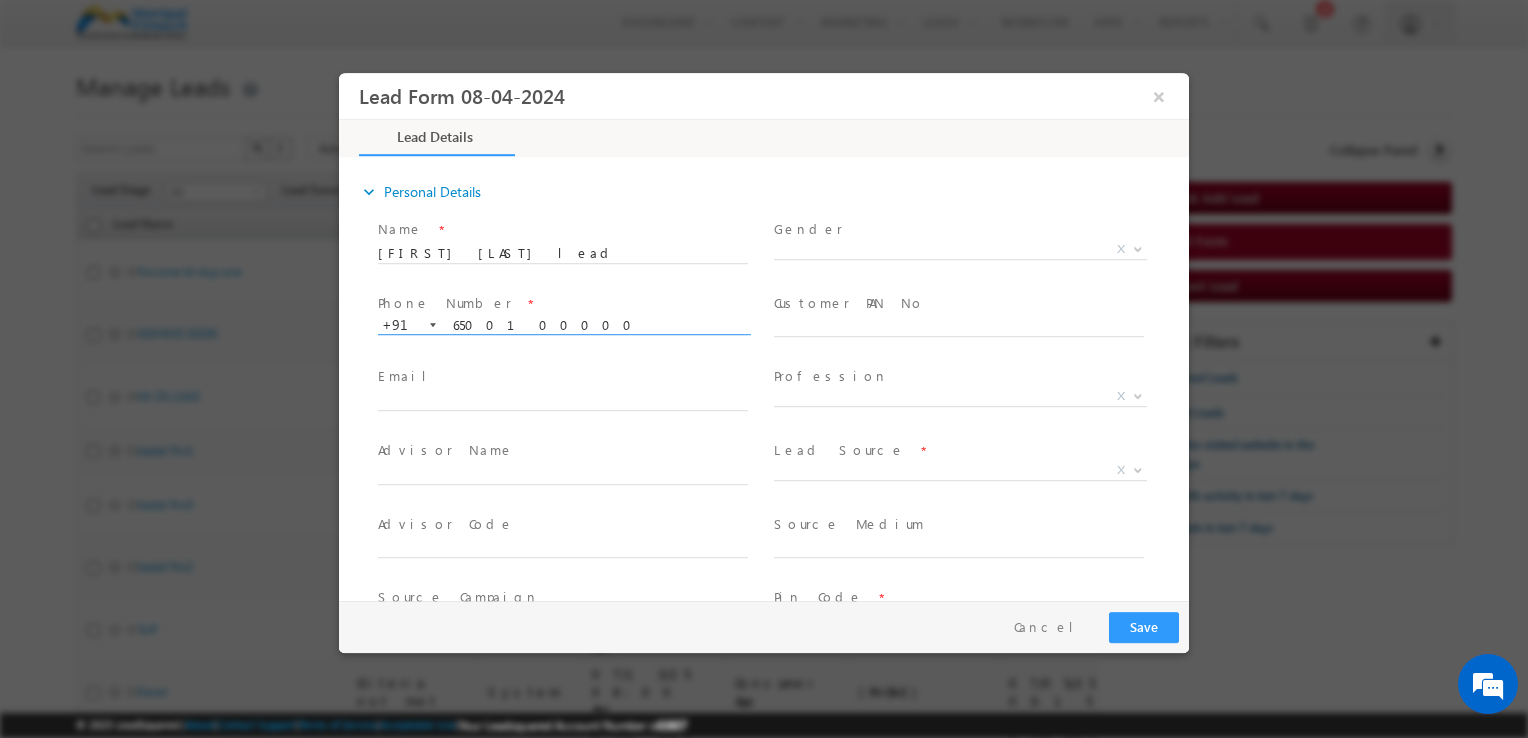 type on "6500100000" 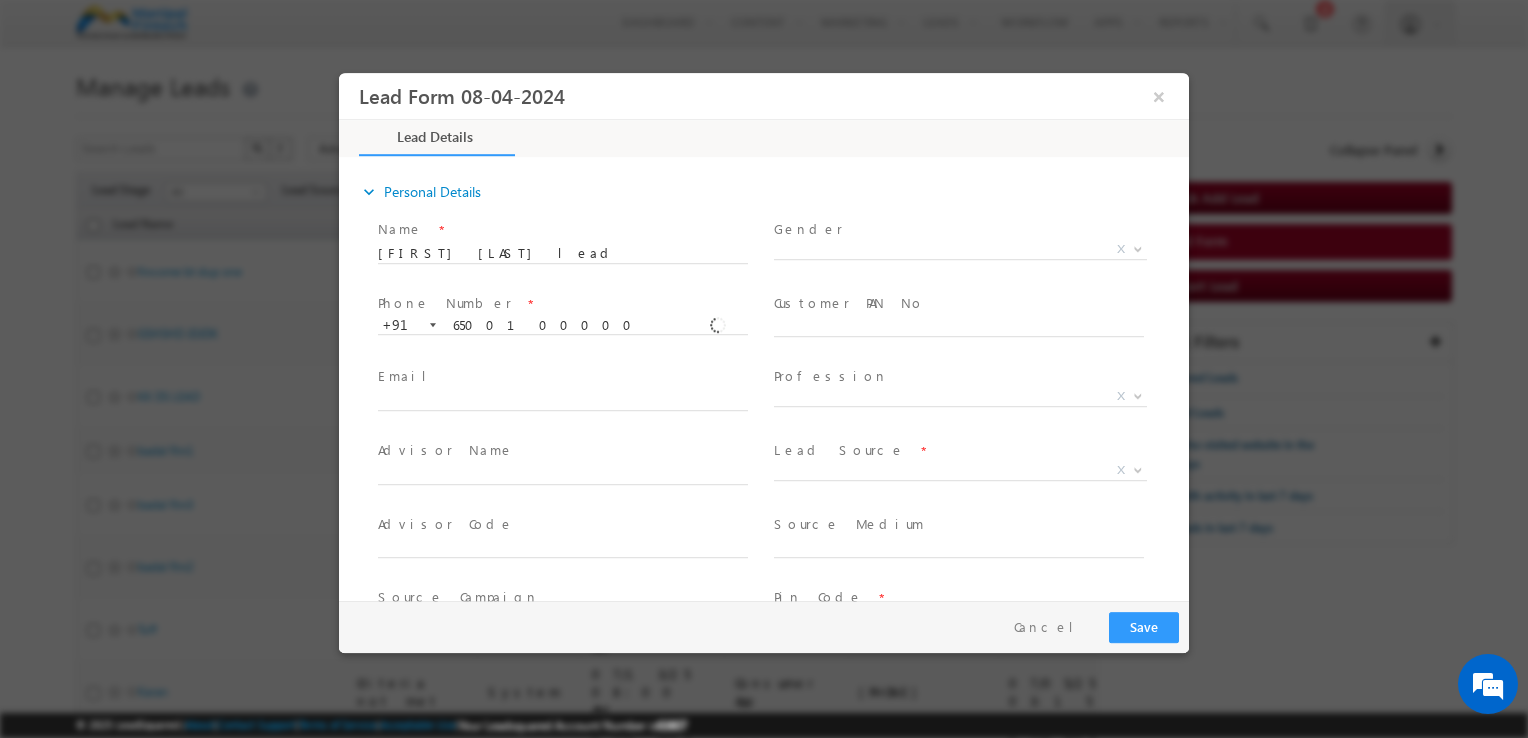 click on "Email
*" at bounding box center [562, 377] 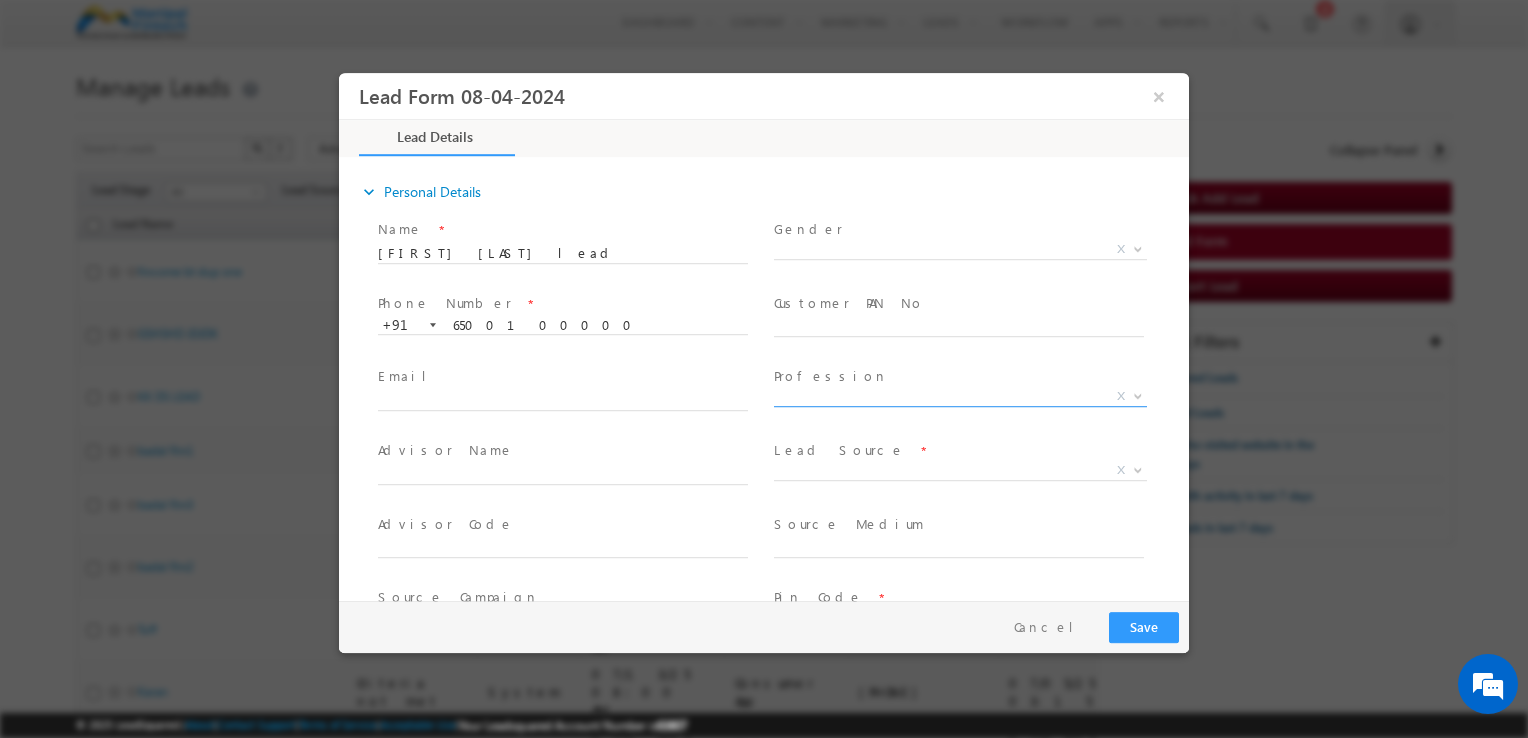 click on "X" at bounding box center (960, 397) 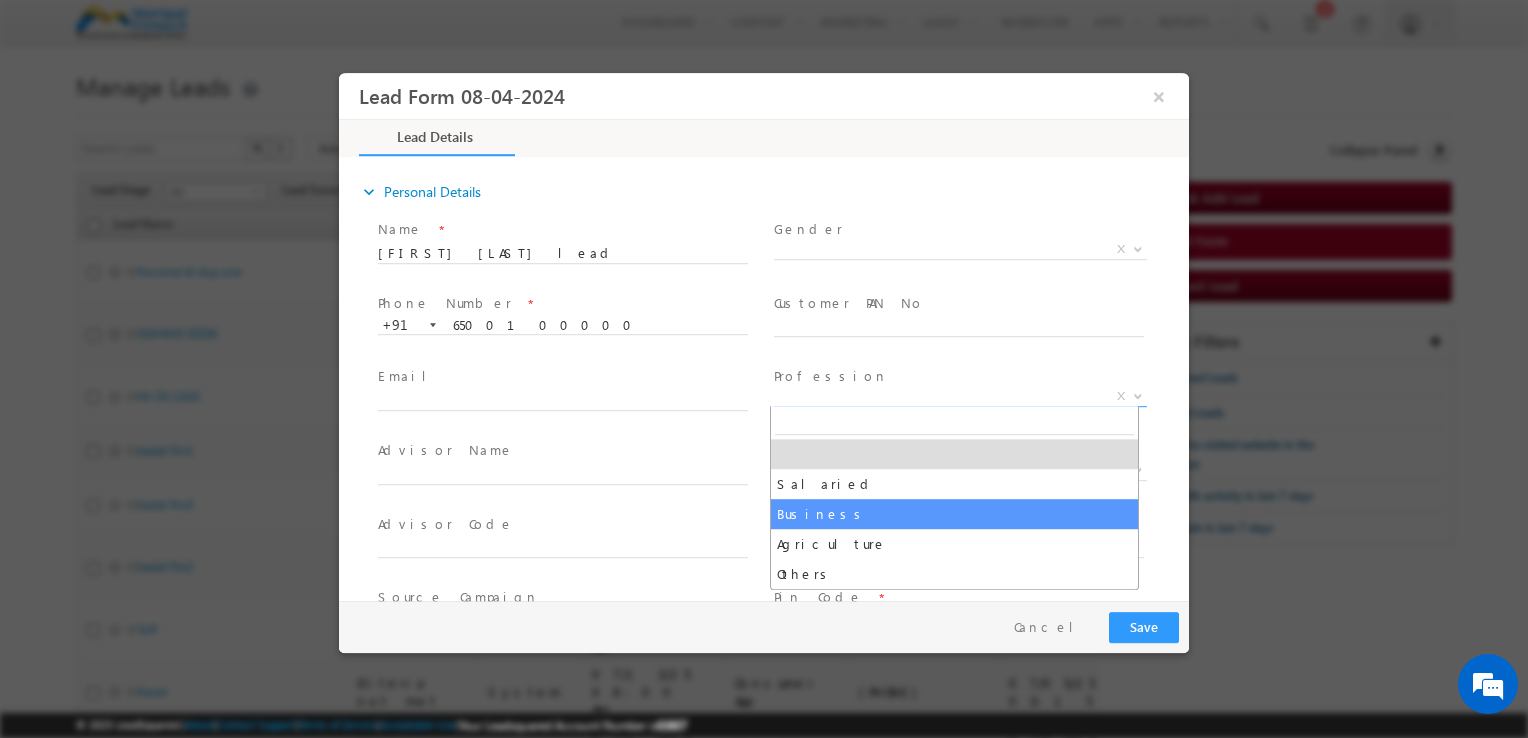 select on "Business" 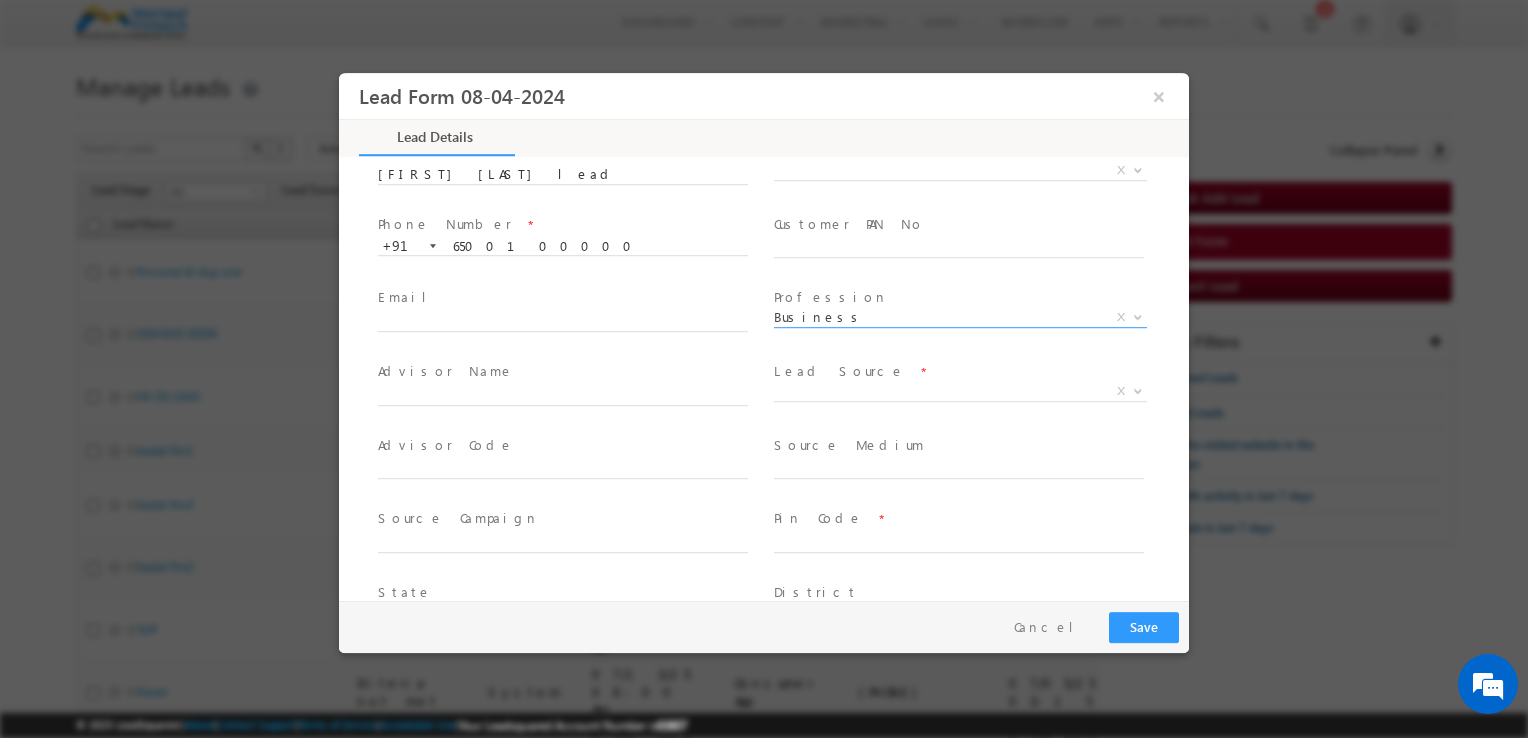scroll, scrollTop: 80, scrollLeft: 0, axis: vertical 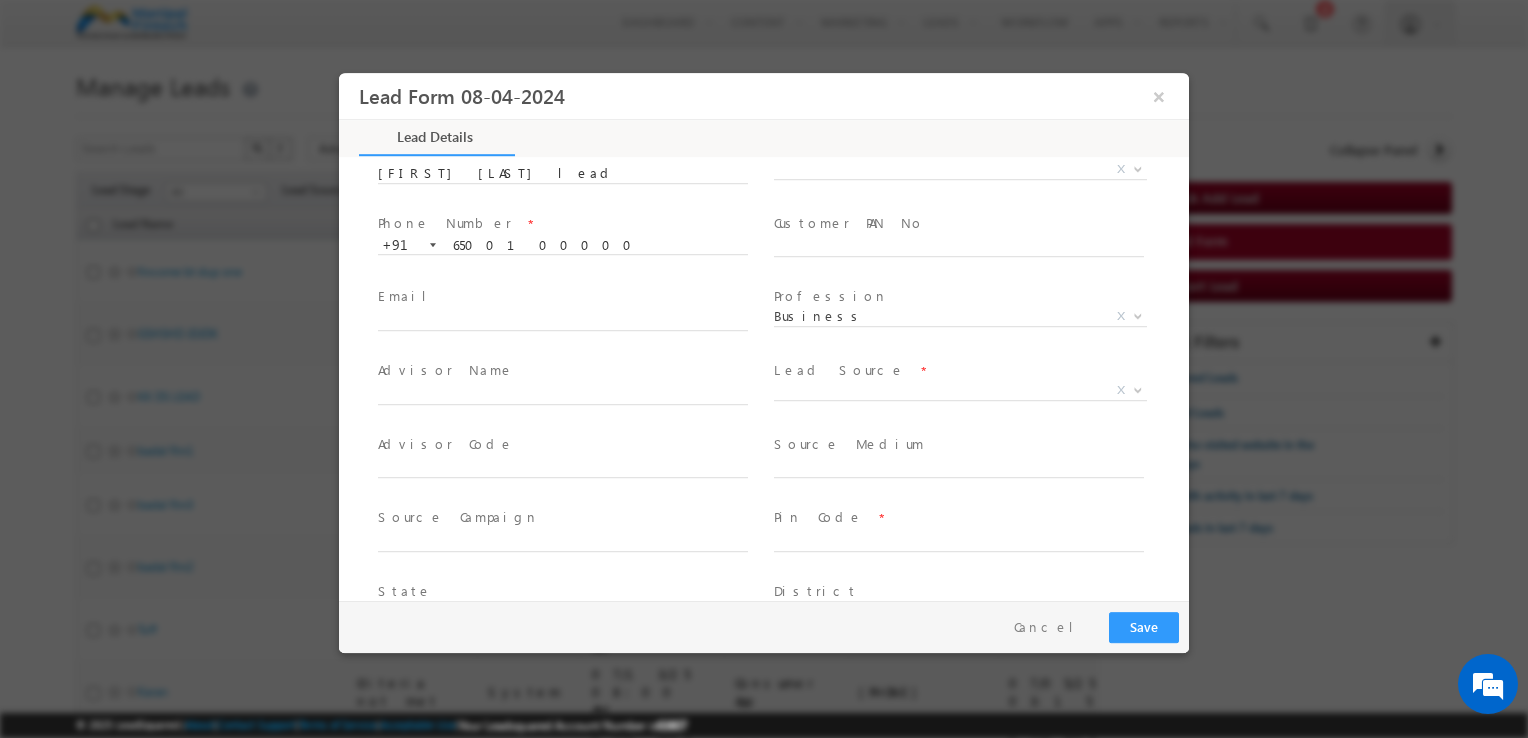 click on "Inbound Phone call
Facebook
Instagram
Google
Manipal Fintech Website
Inbound Email
MFPL Existing Customer
Bank Partners
Direct Traffic
MoneyPal App
Social Media
Outbound Phone call
Pay per Click Ads
Organic Search
Referral Sites
SahiPay
Customer care Email
SahiBnk
Loan Tap
MMM
Alliance/SLE
DAB
Manipal Fintech App Login
Just Dial
Alliance/Freo
Facebook - UP English
Facebook - UP Hindi
Instagram - UP English
Instagram - UP Hindi
Google - UP English
Google - UP Hindi
MFPL Customer Referral
Old Digital Lead
Facebook - TN English
Facebook - TN Tamil
Instagram - TN English
Instagram - TN Tamil
Google - TN English
Google - TN Tamil
Call Center
HDFC Bank
Consumer App
Existing Customer - SMS Campaign
Alliance/VITTO
Sharechat
Taboola
mediazotic
Alliance/Freo (live)" at bounding box center [968, 394] 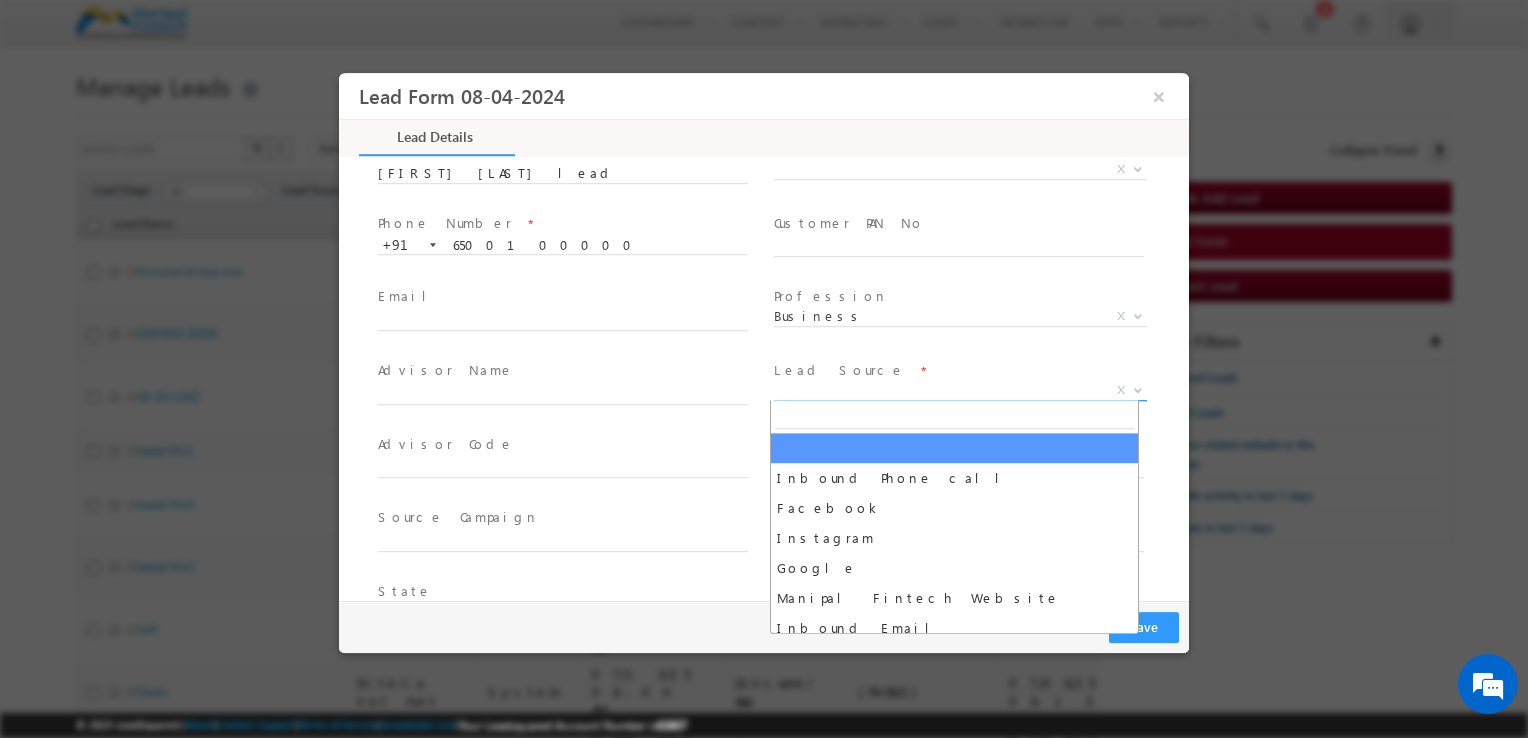 click on "X" at bounding box center (960, 391) 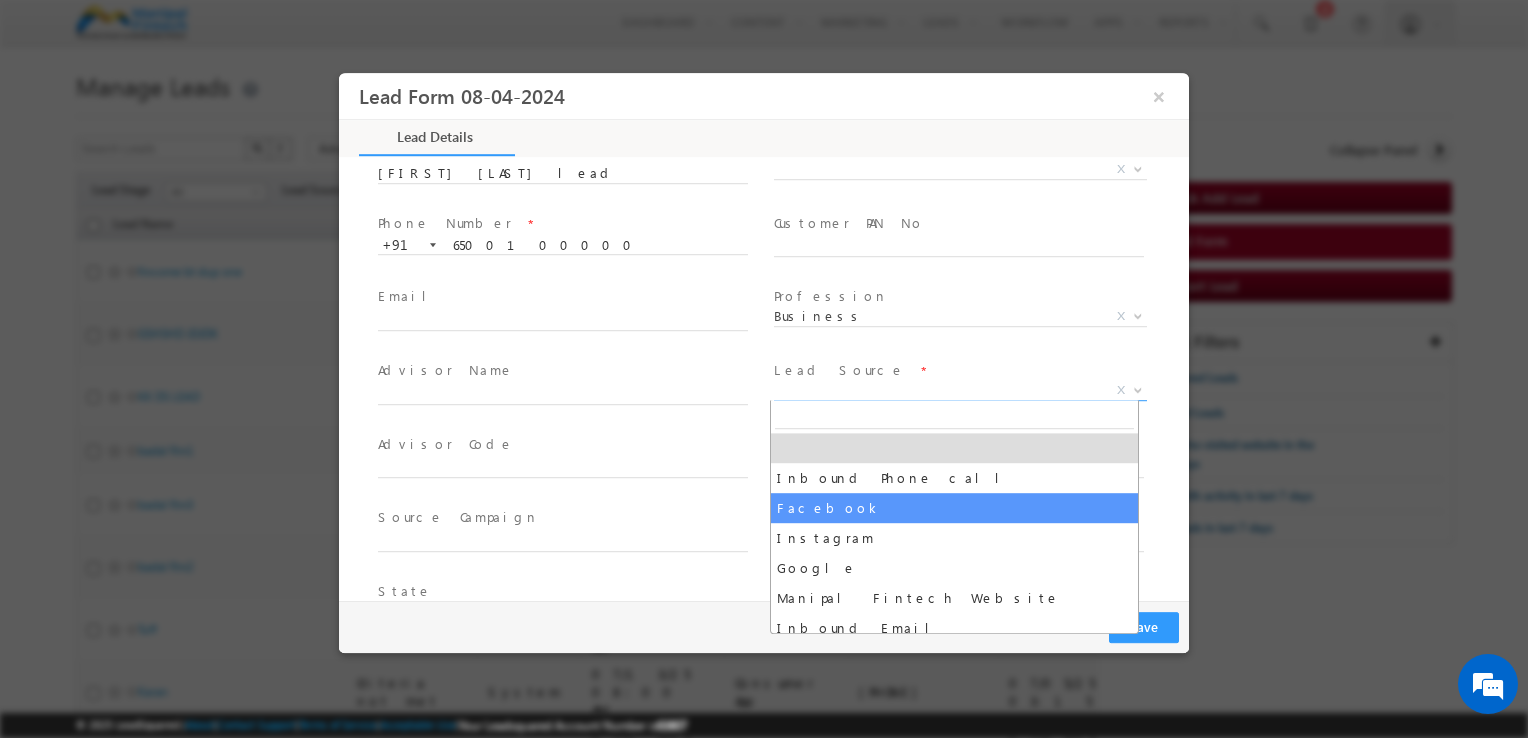 select on "Facebook" 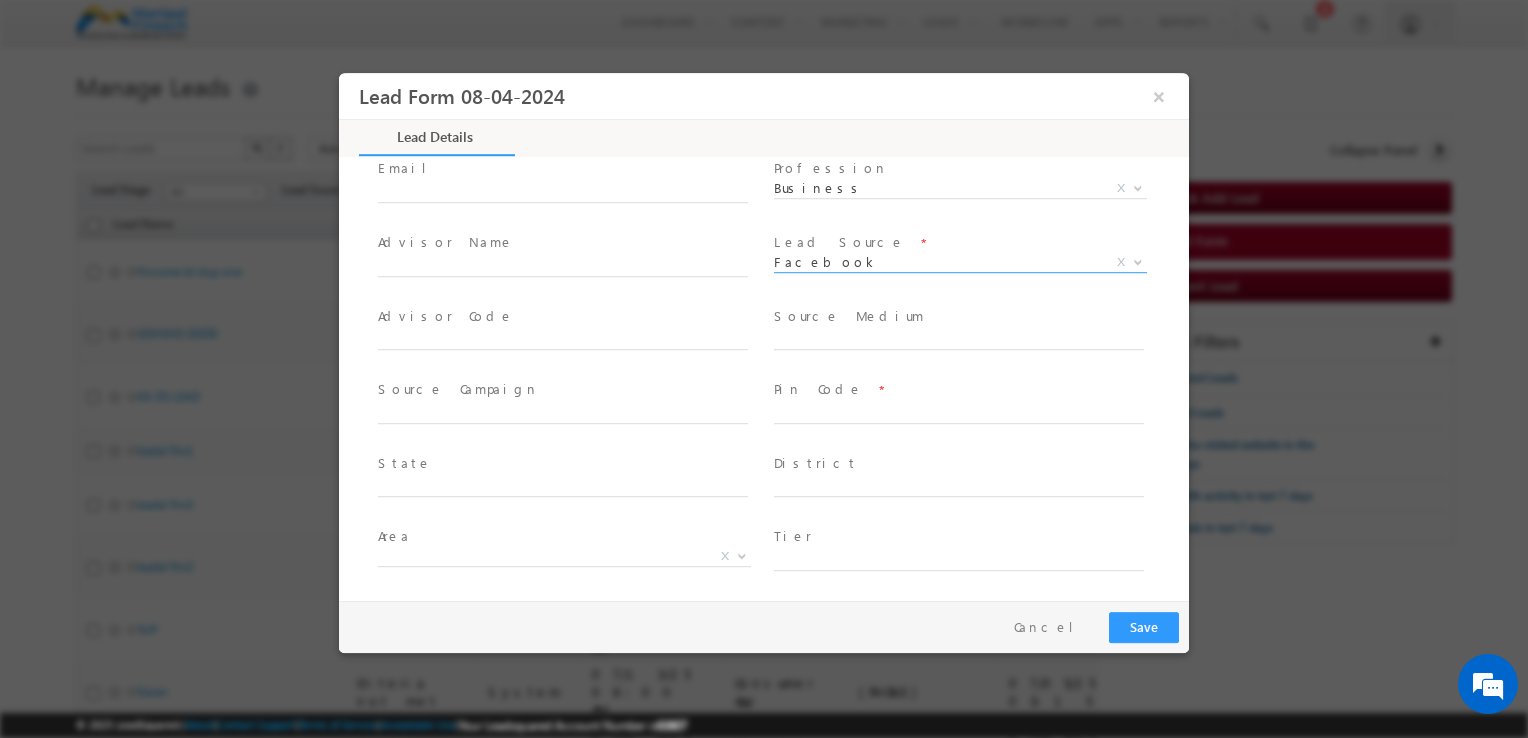 scroll, scrollTop: 210, scrollLeft: 0, axis: vertical 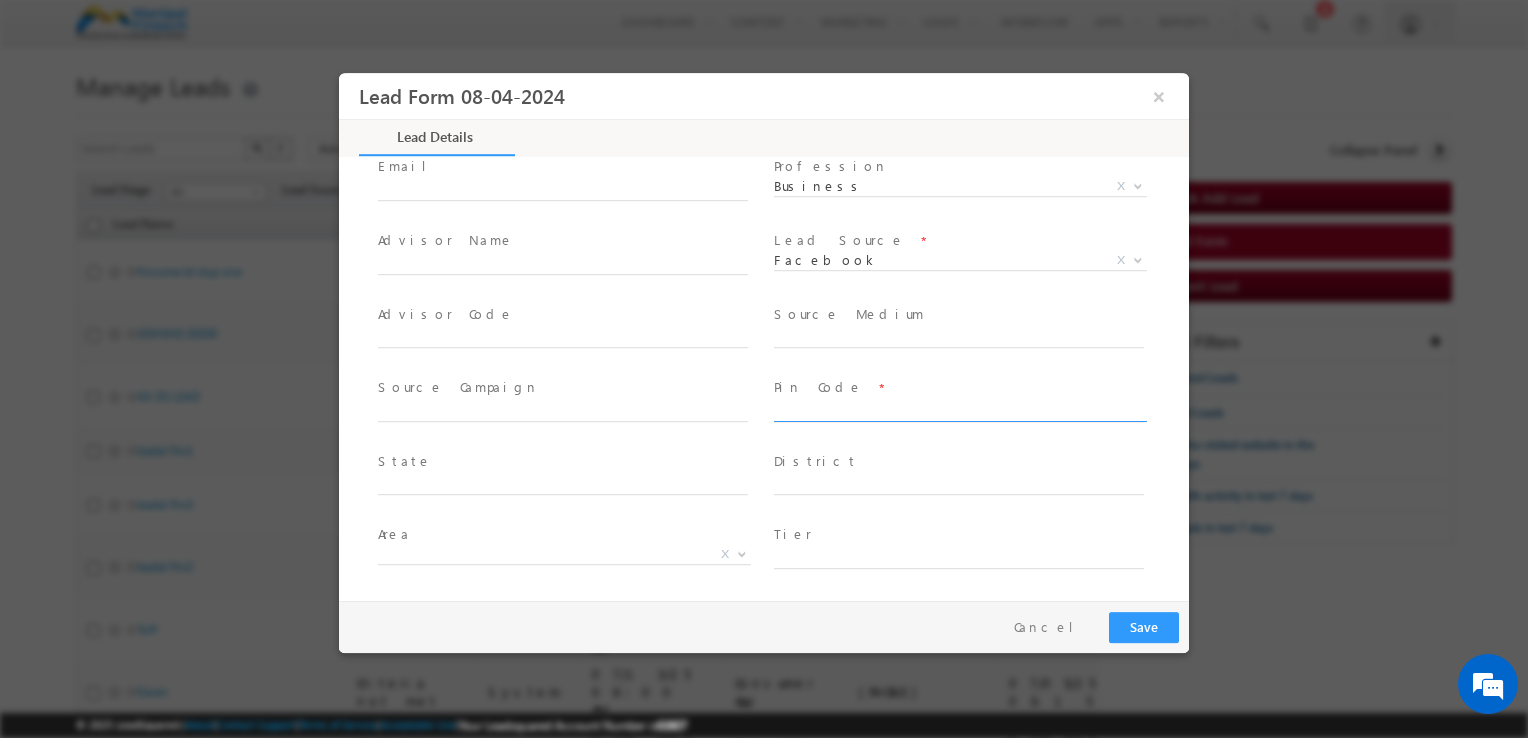 click at bounding box center [959, 412] 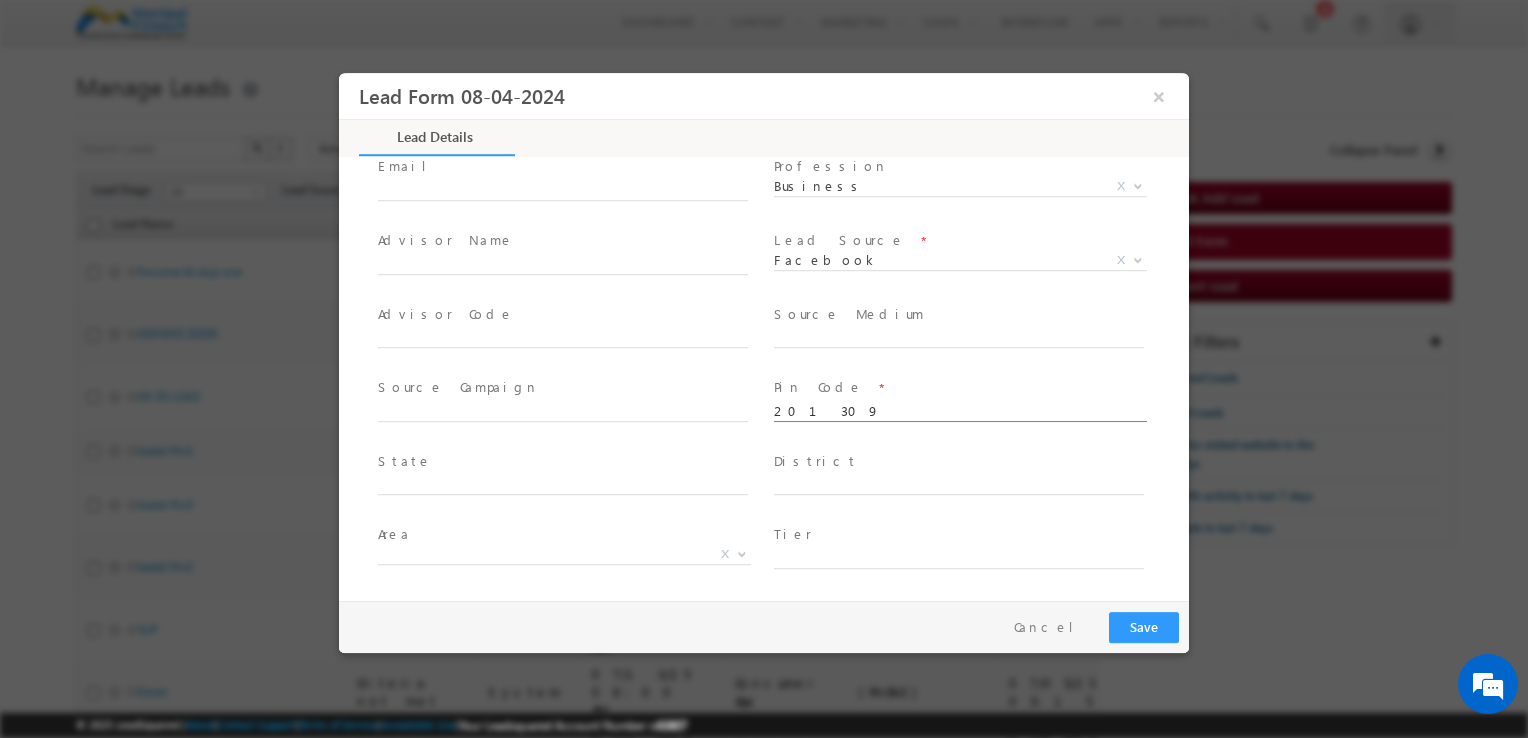 type on "201309" 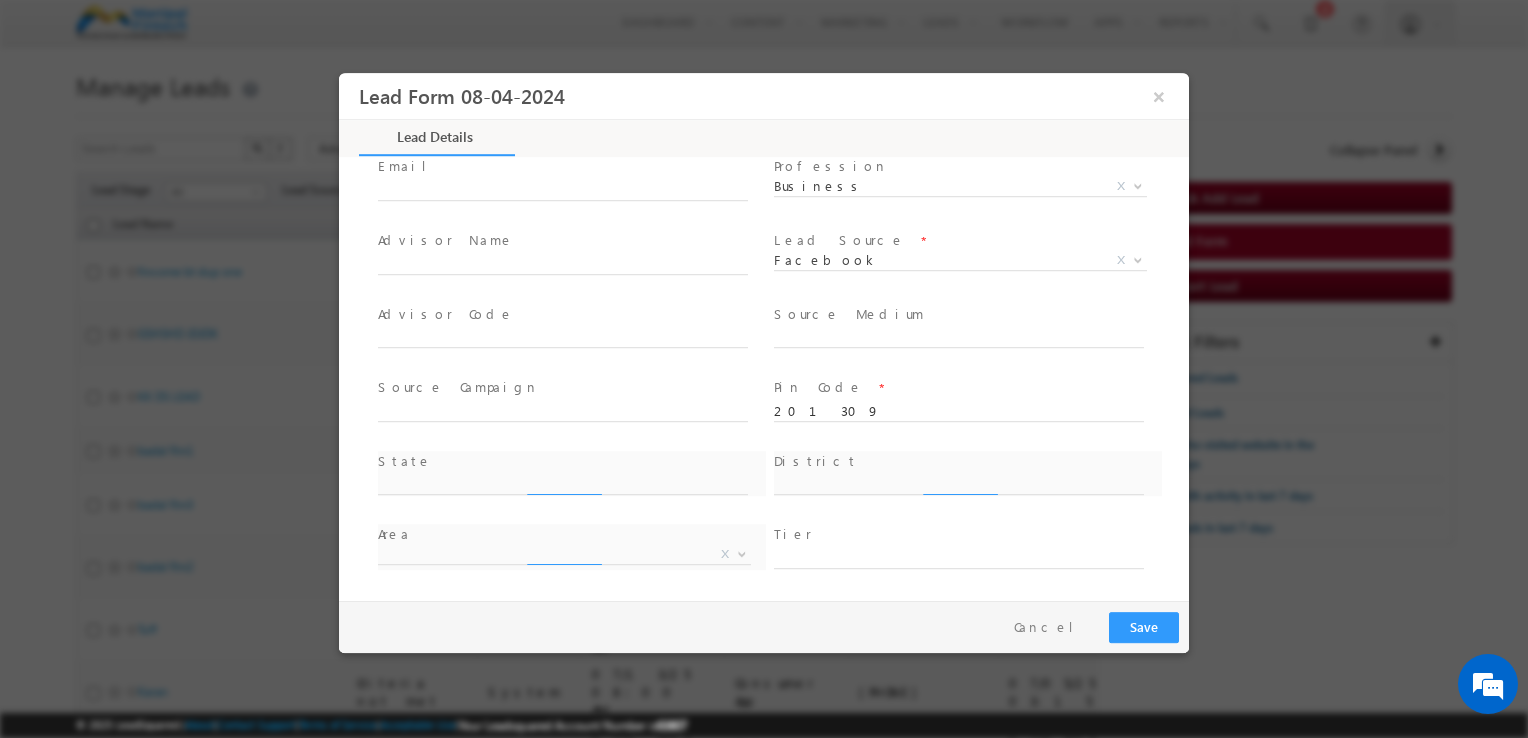 click at bounding box center [562, 432] 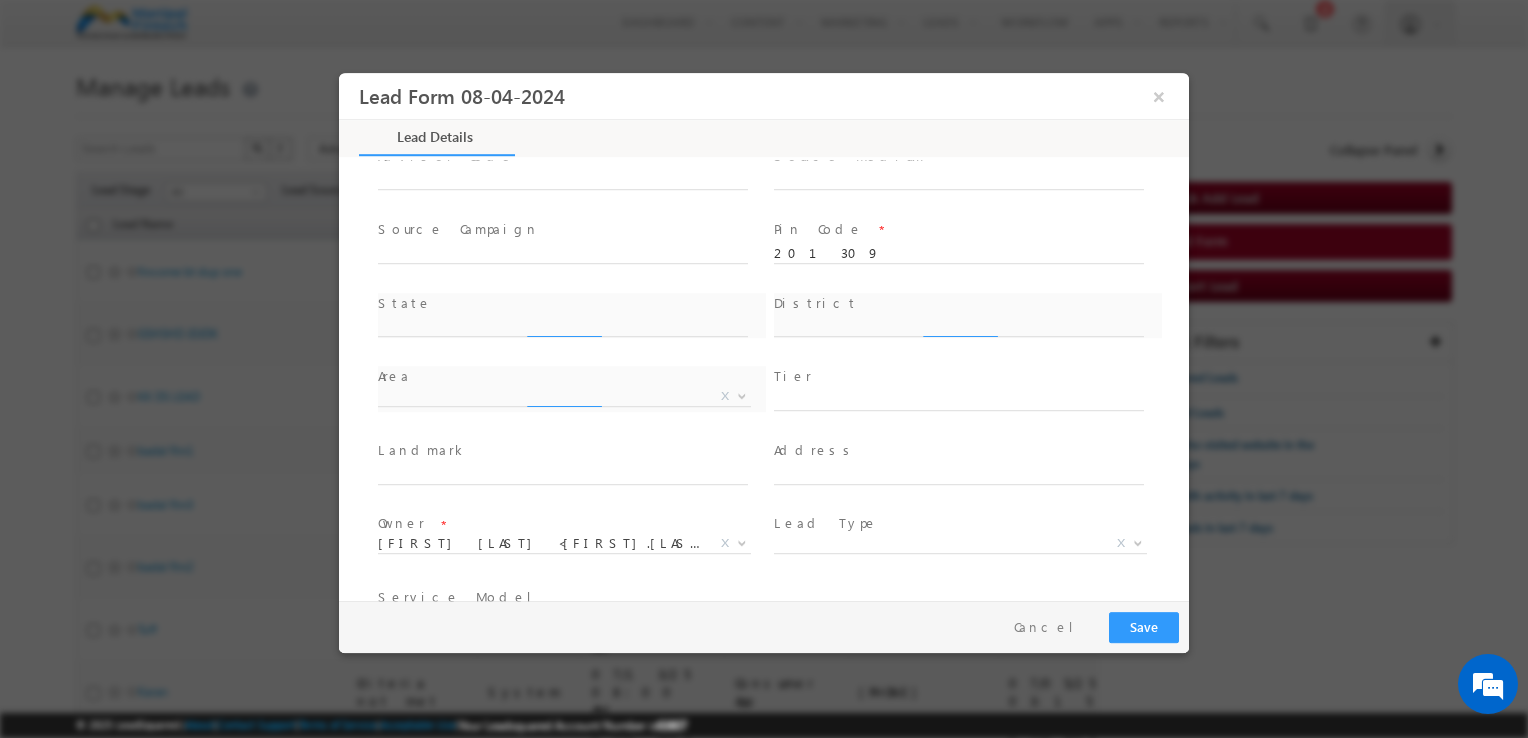 scroll, scrollTop: 368, scrollLeft: 0, axis: vertical 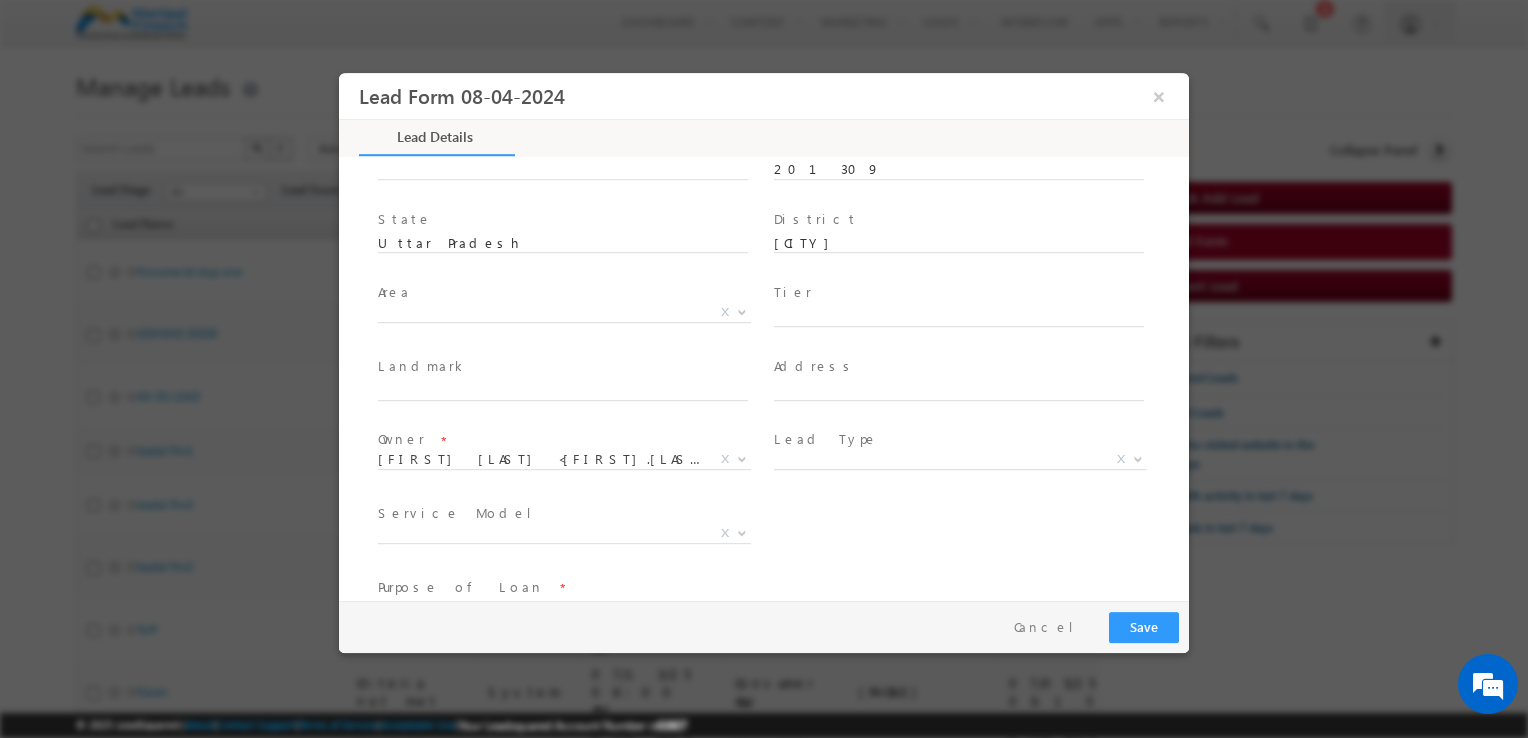 click at bounding box center (958, 484) 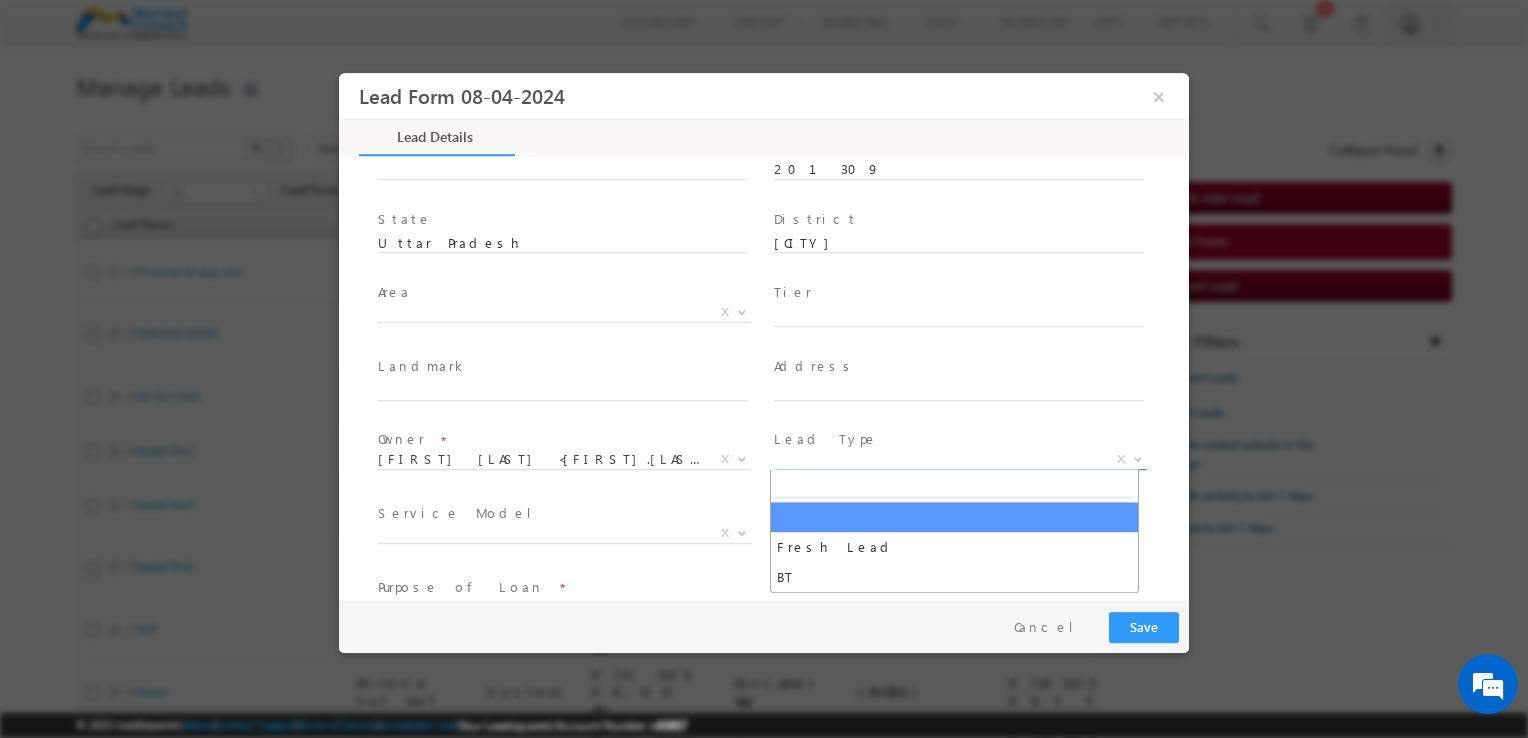 click on "X" at bounding box center (960, 460) 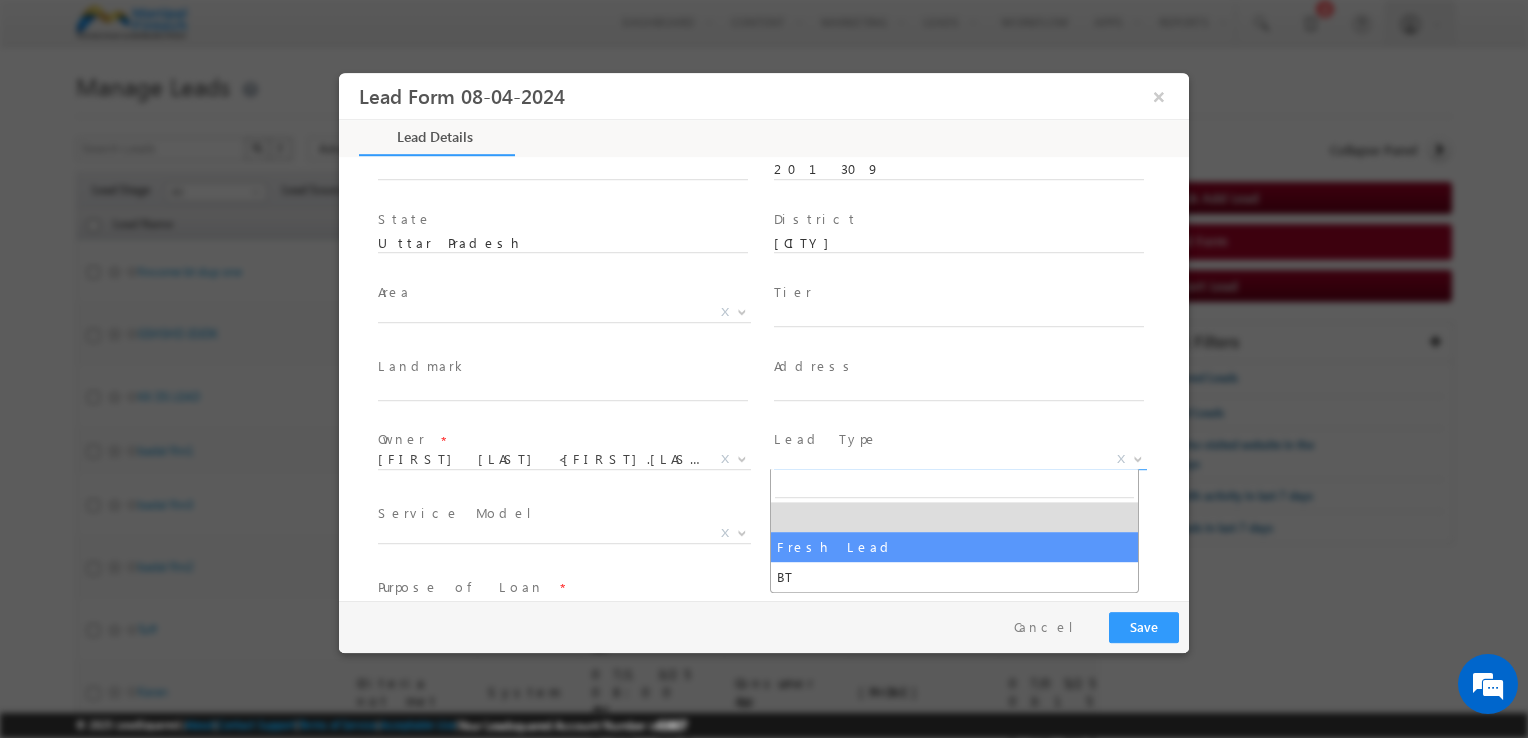 select on "Fresh Lead" 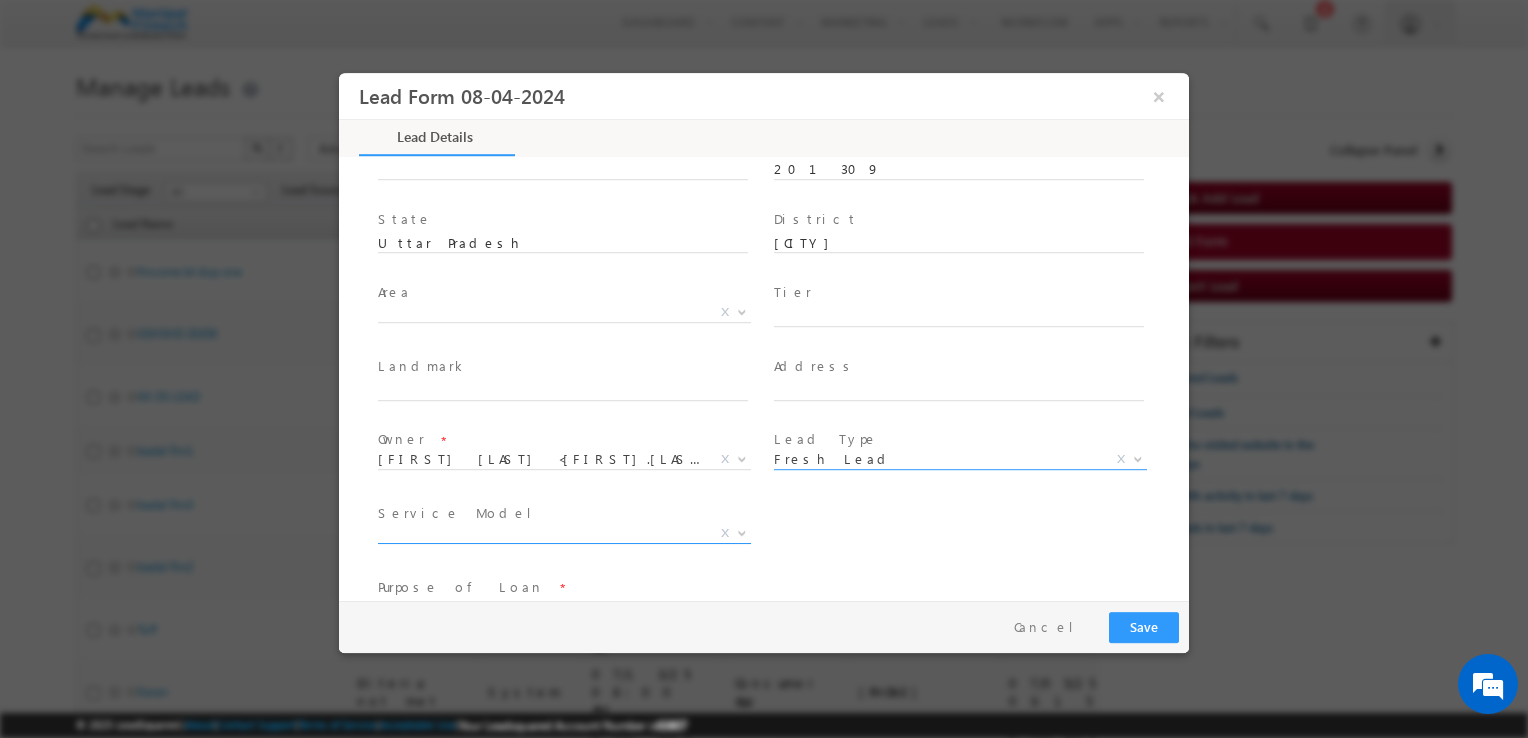 scroll, scrollTop: 619, scrollLeft: 0, axis: vertical 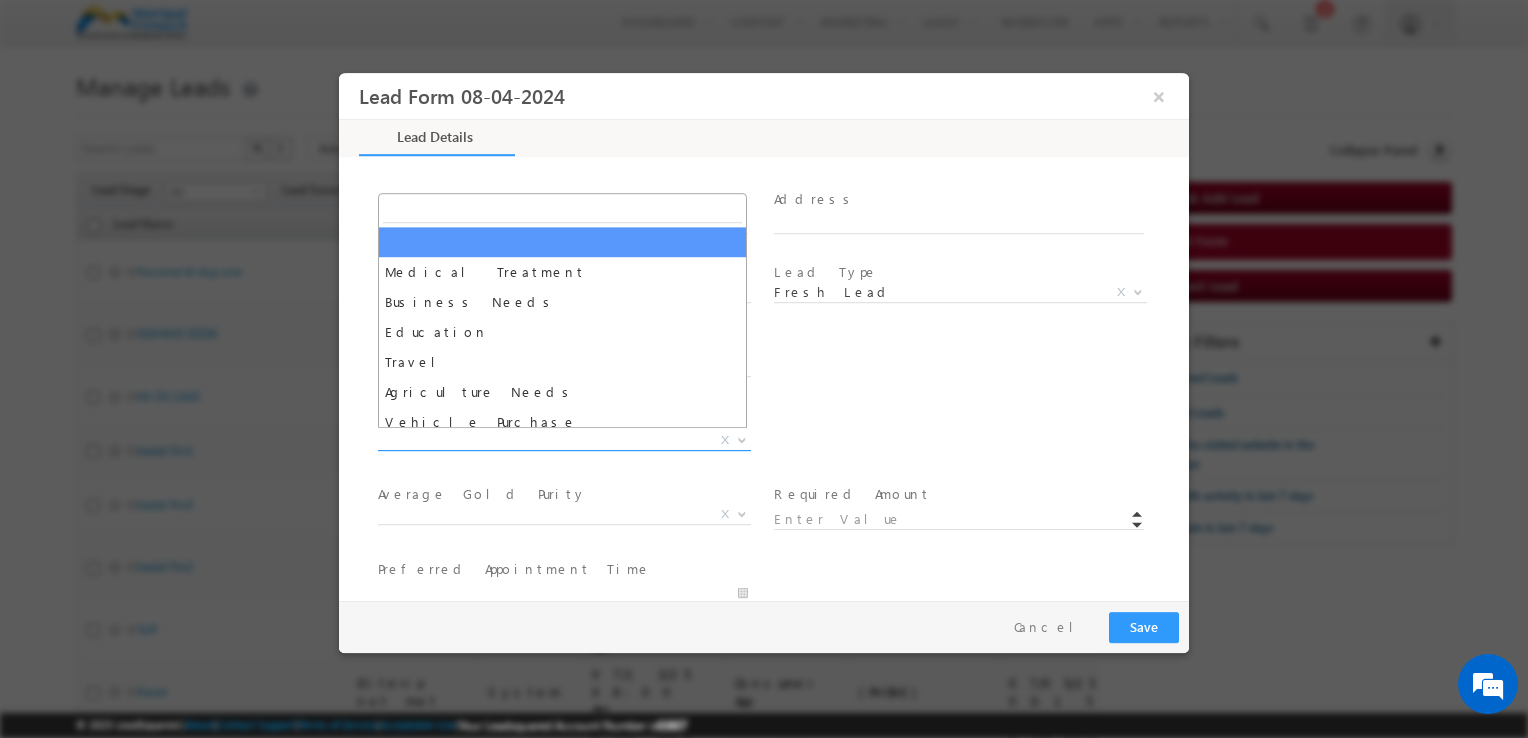 click on "X" at bounding box center [564, 441] 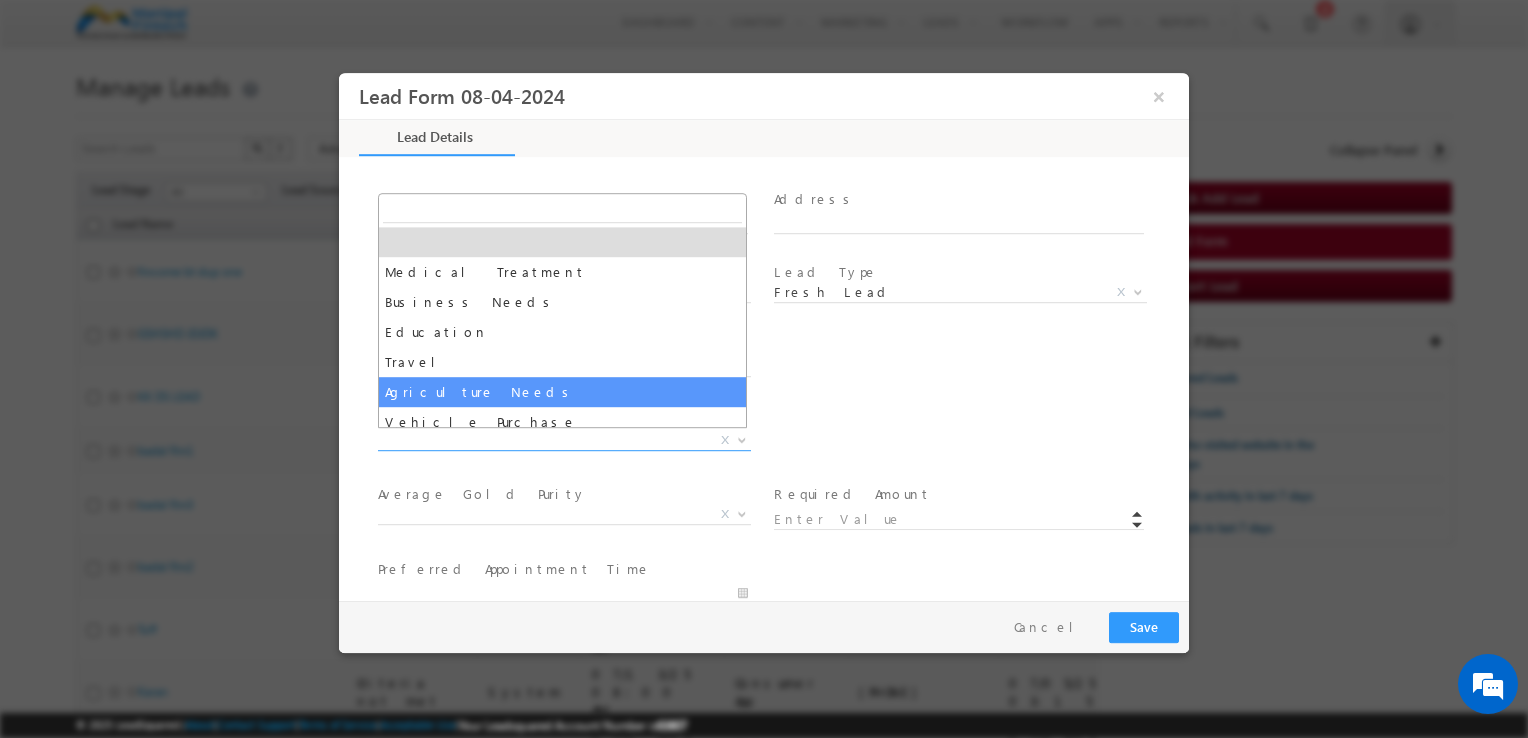 select on "Agriculture Needs" 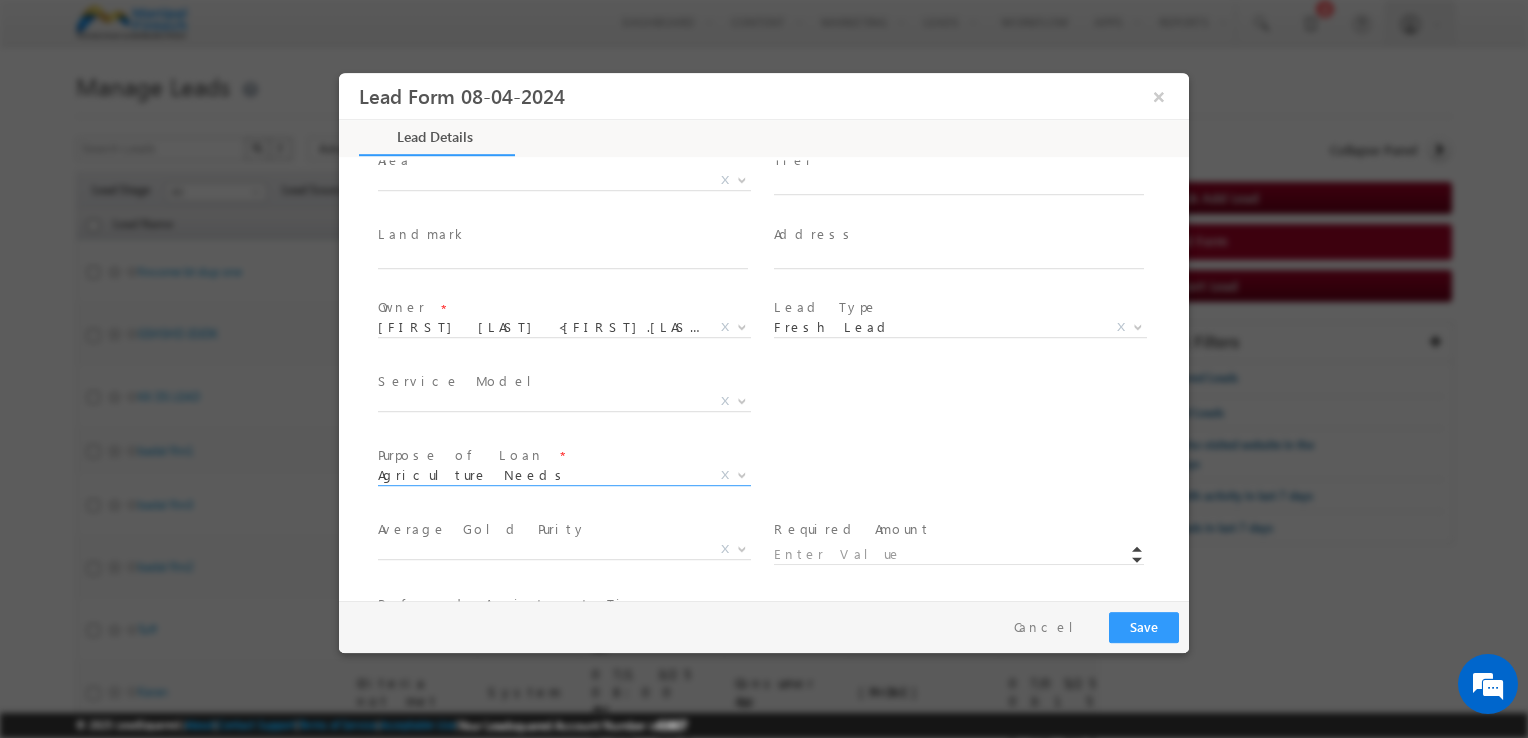 scroll, scrollTop: 579, scrollLeft: 0, axis: vertical 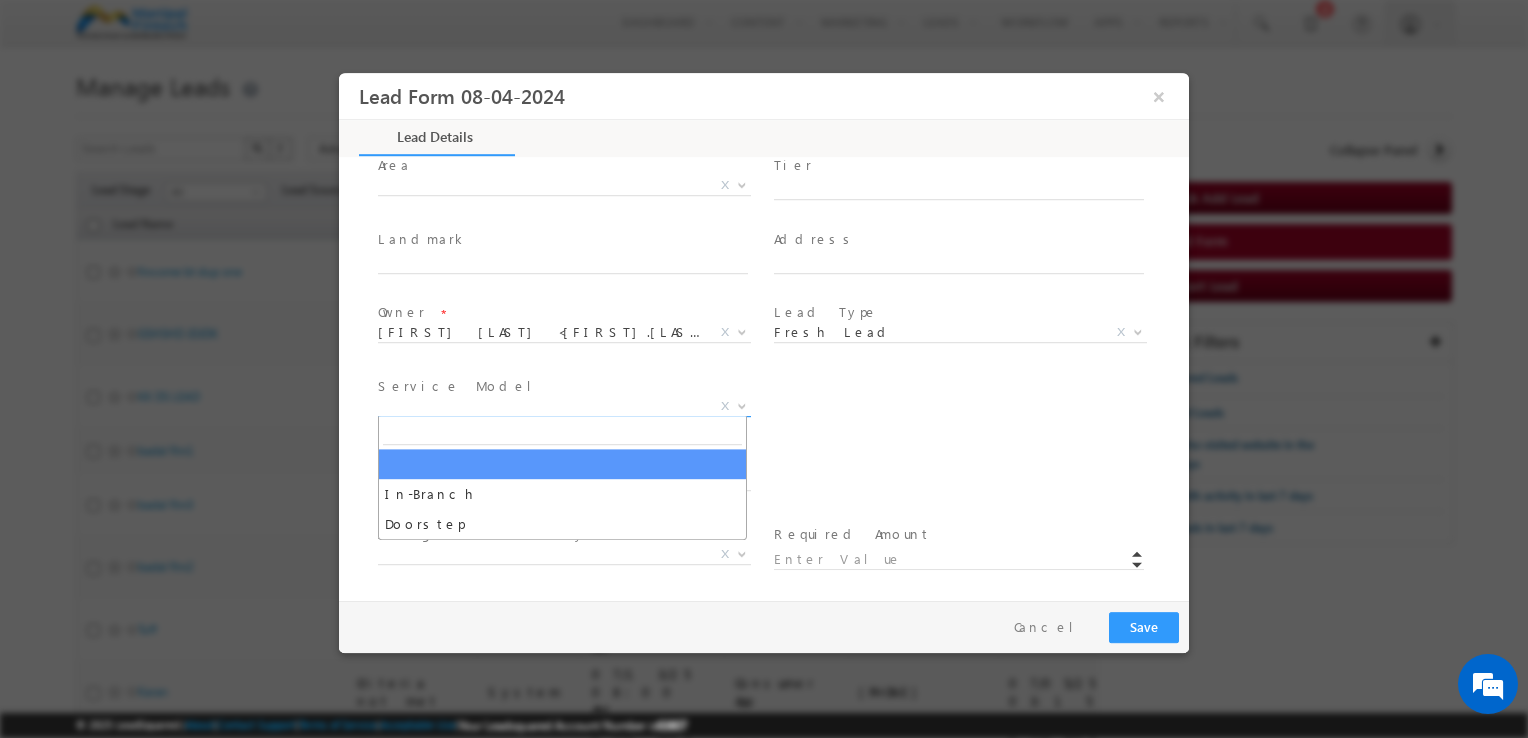 click on "X" at bounding box center (564, 407) 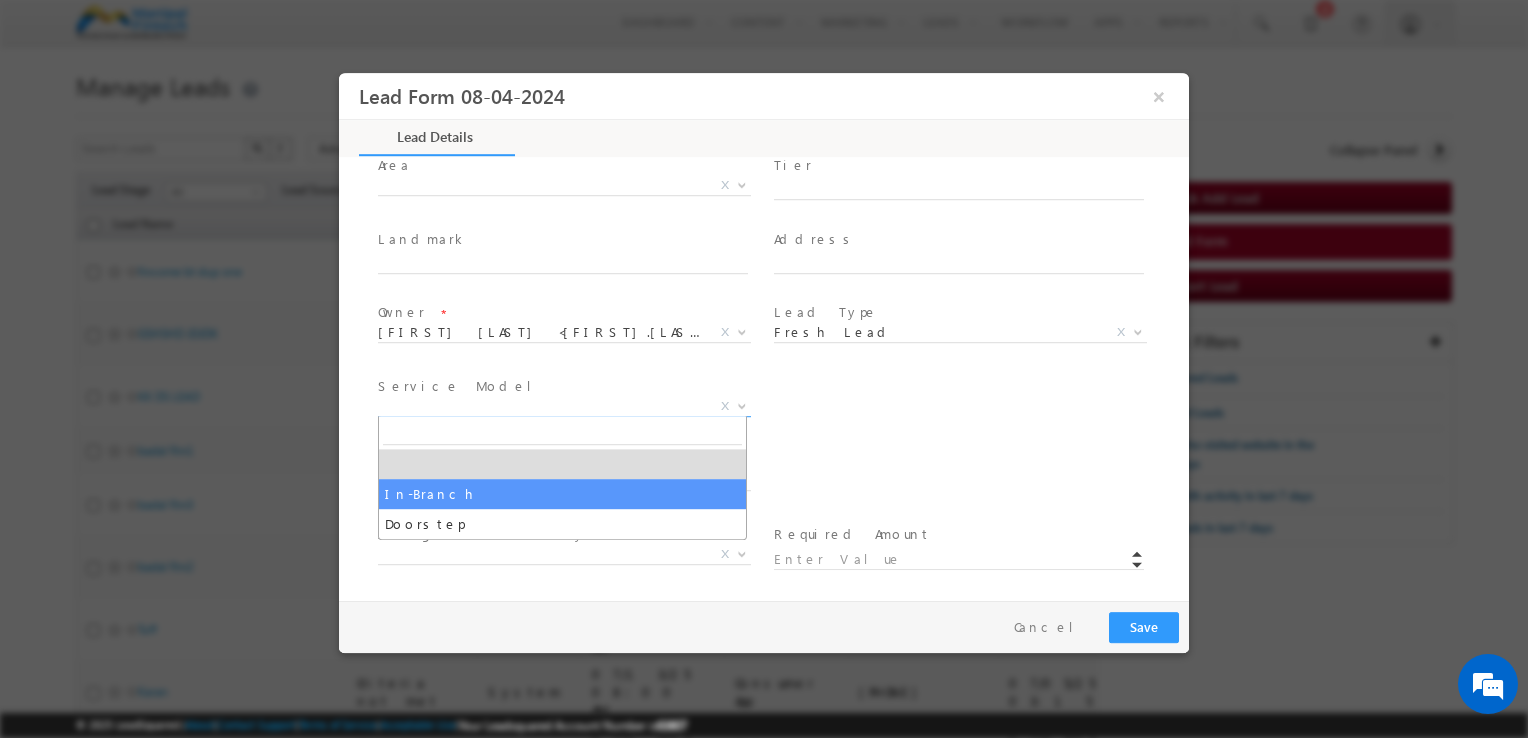 select on "In-Branch" 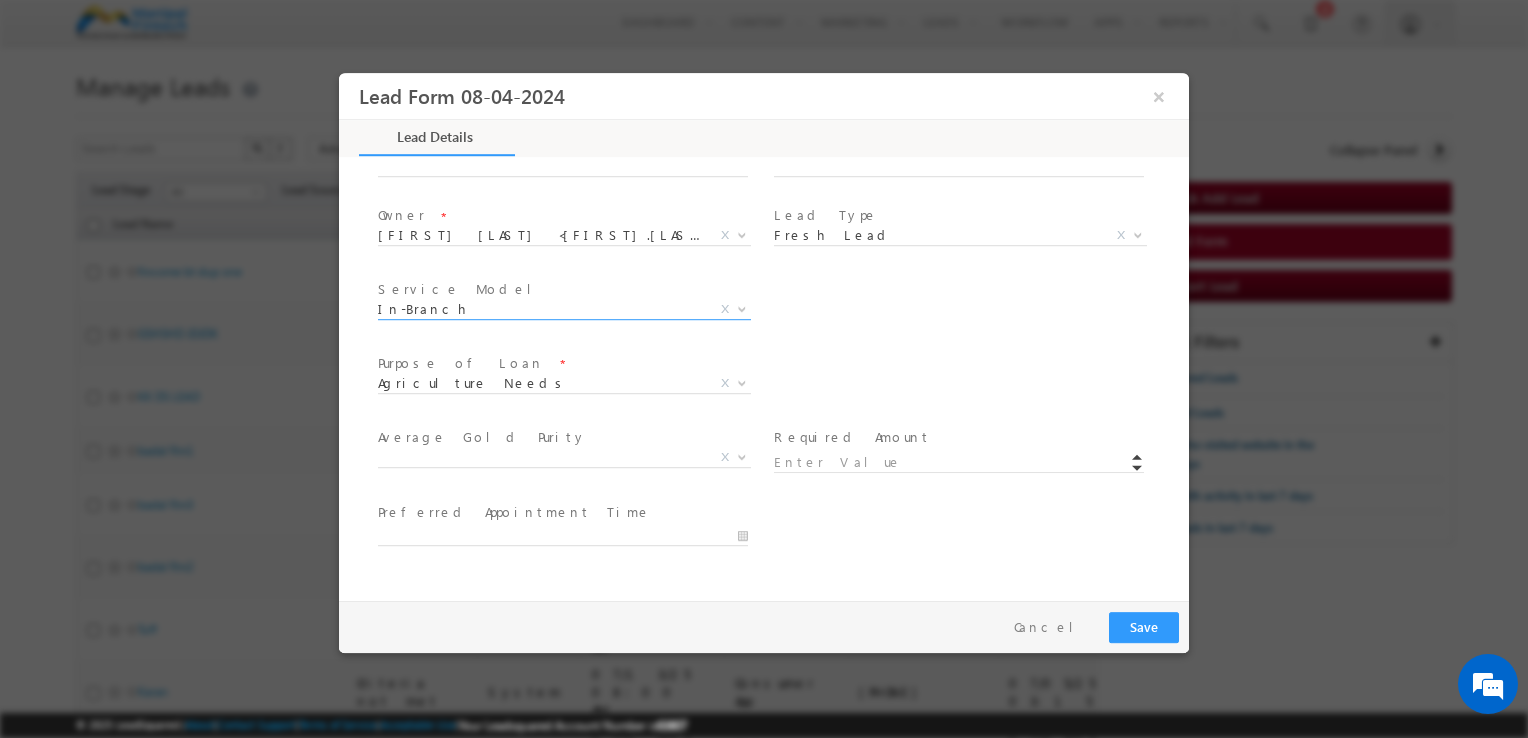 scroll, scrollTop: 676, scrollLeft: 0, axis: vertical 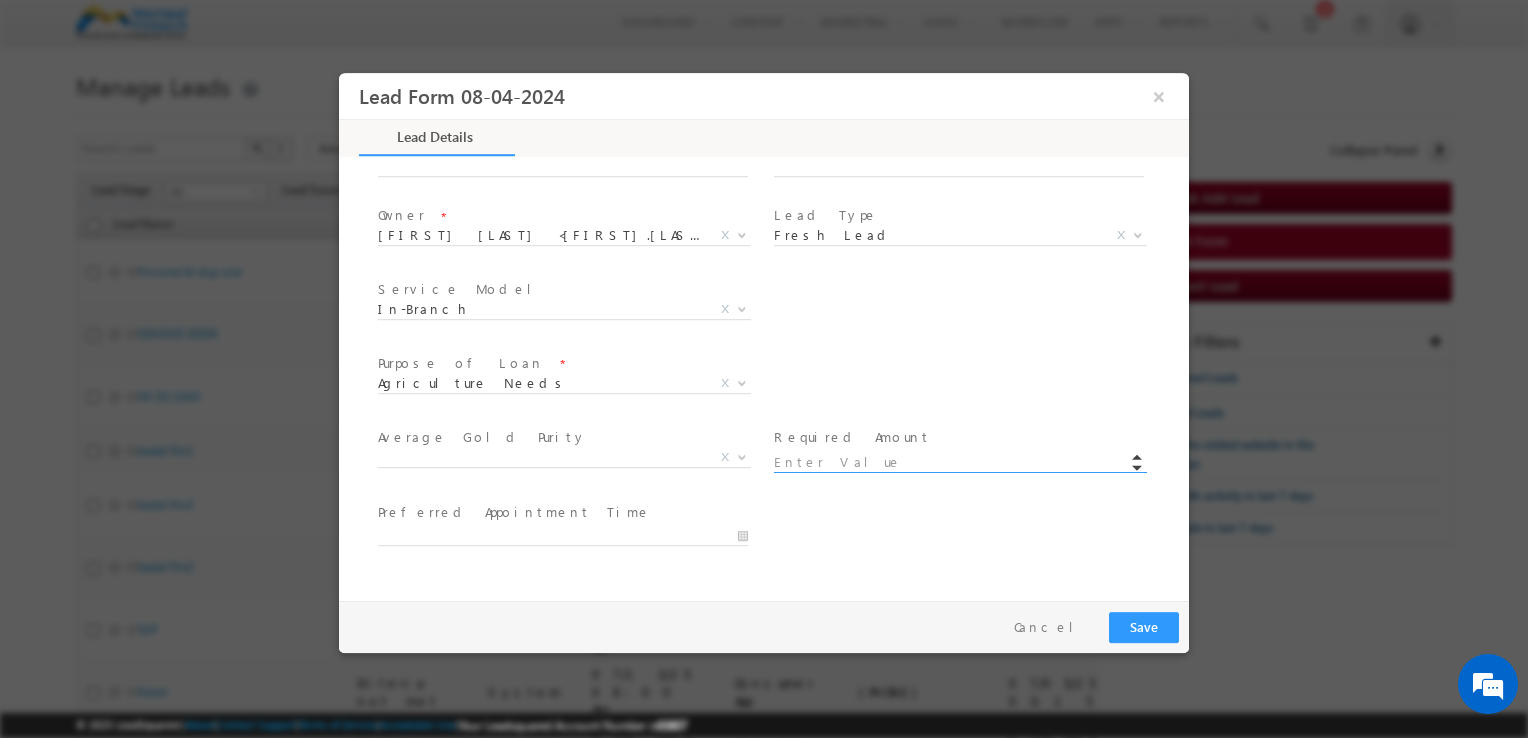 click at bounding box center (959, 463) 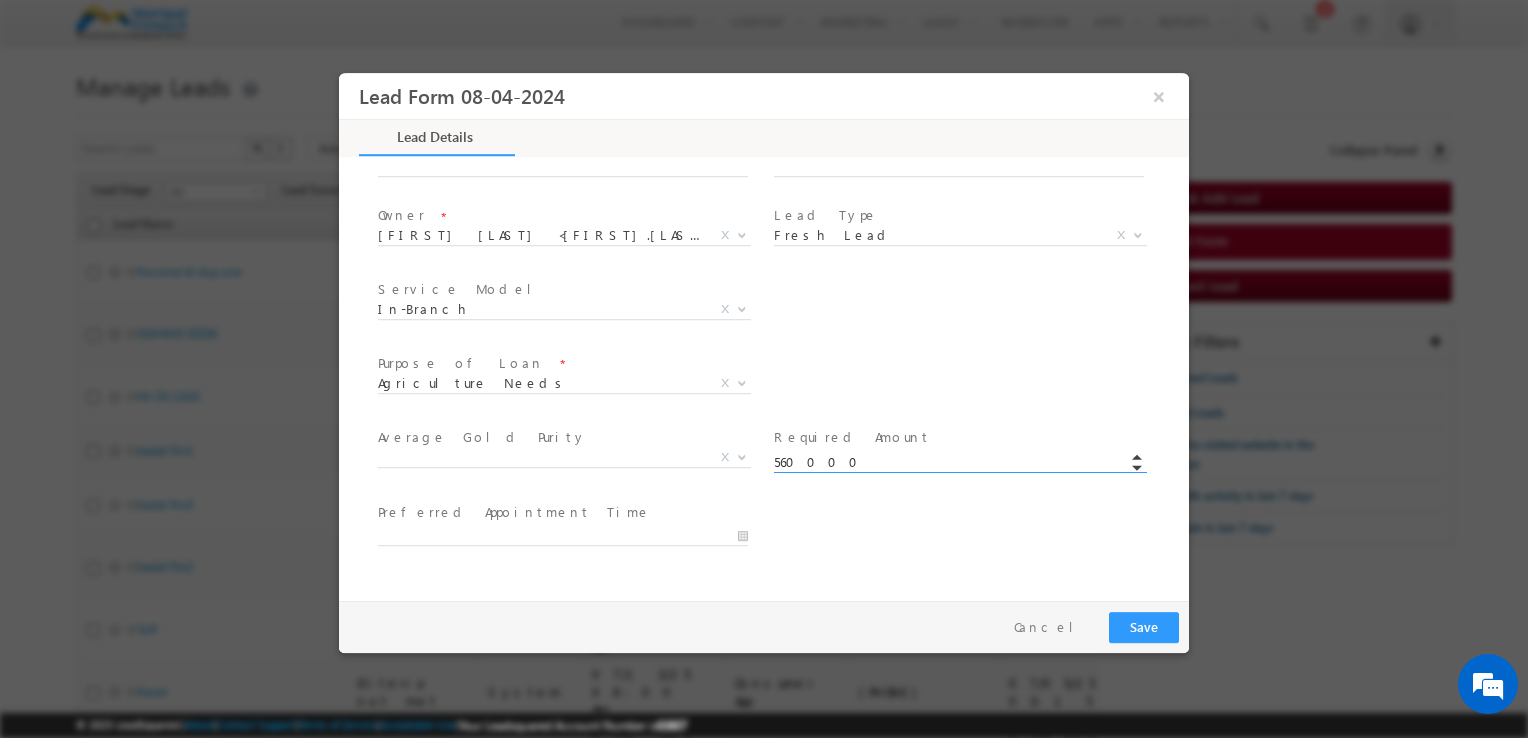 type on "560000.00" 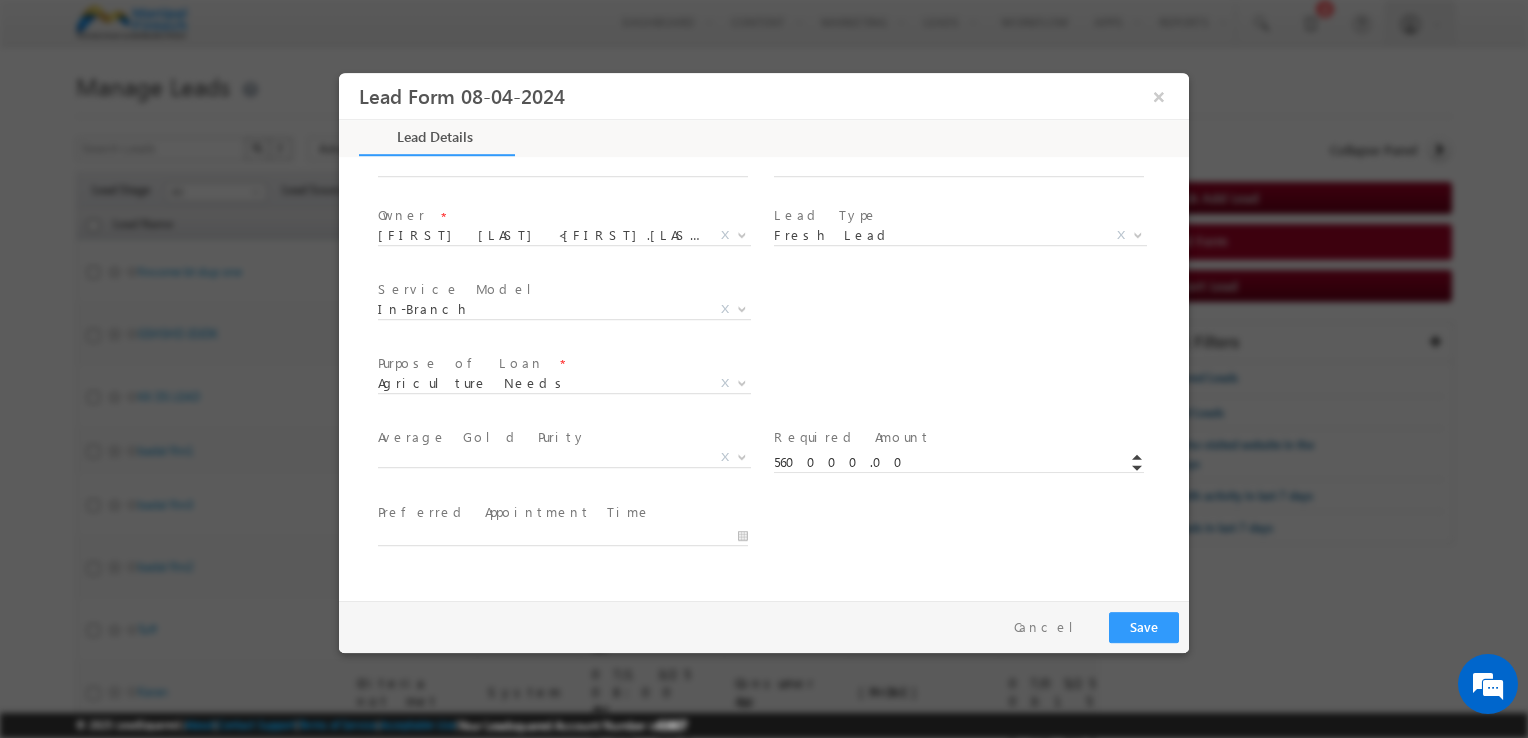 click at bounding box center (572, 536) 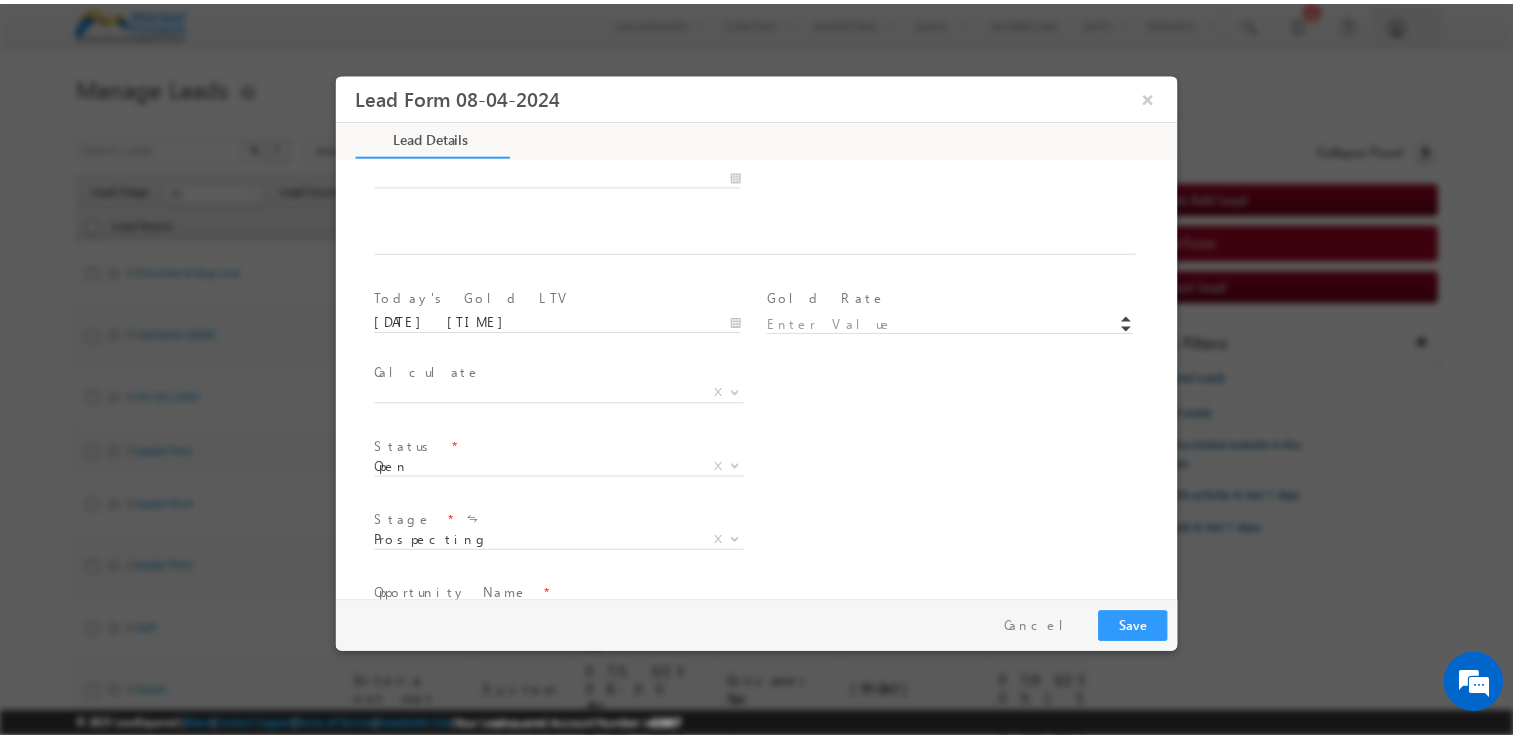scroll, scrollTop: 1165, scrollLeft: 0, axis: vertical 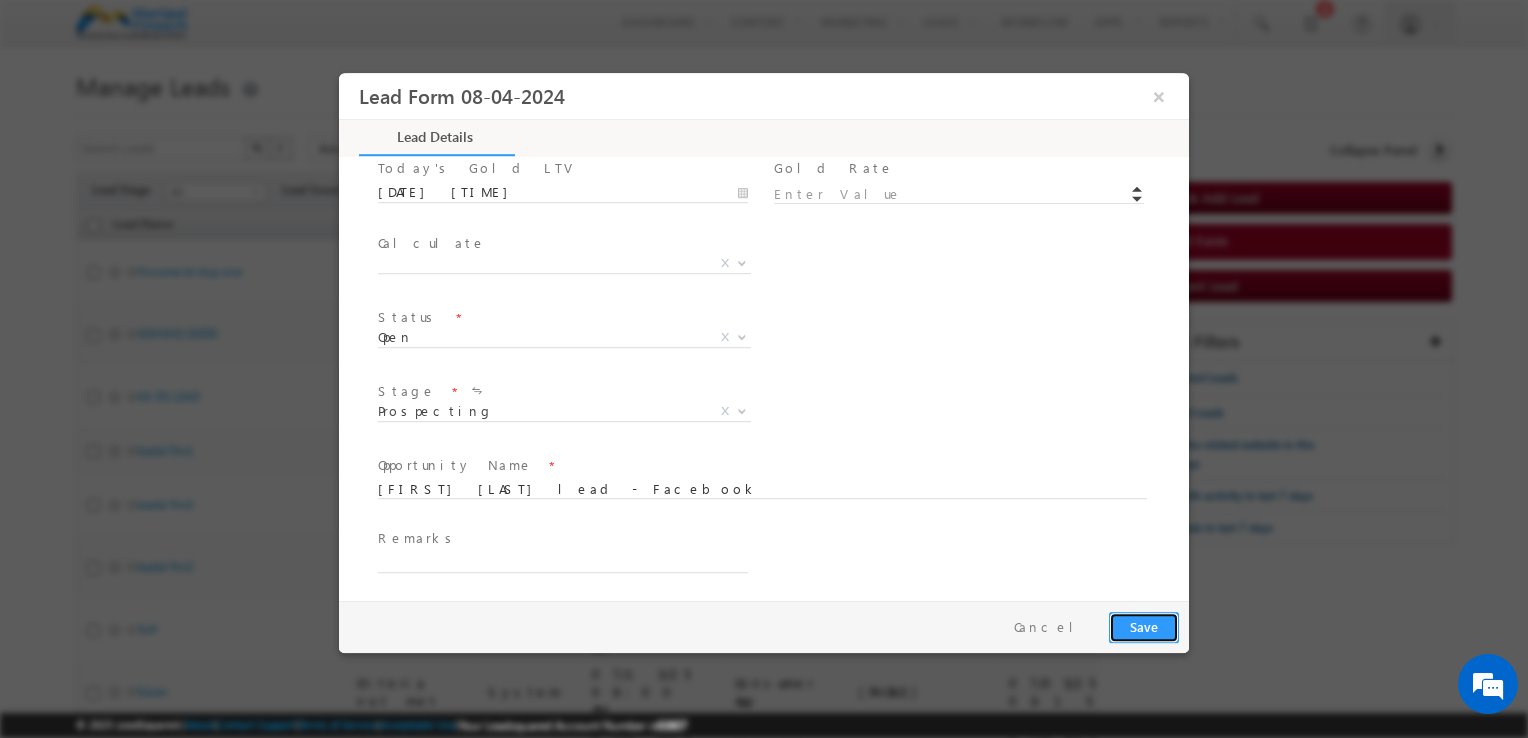 click on "Save" at bounding box center (1144, 627) 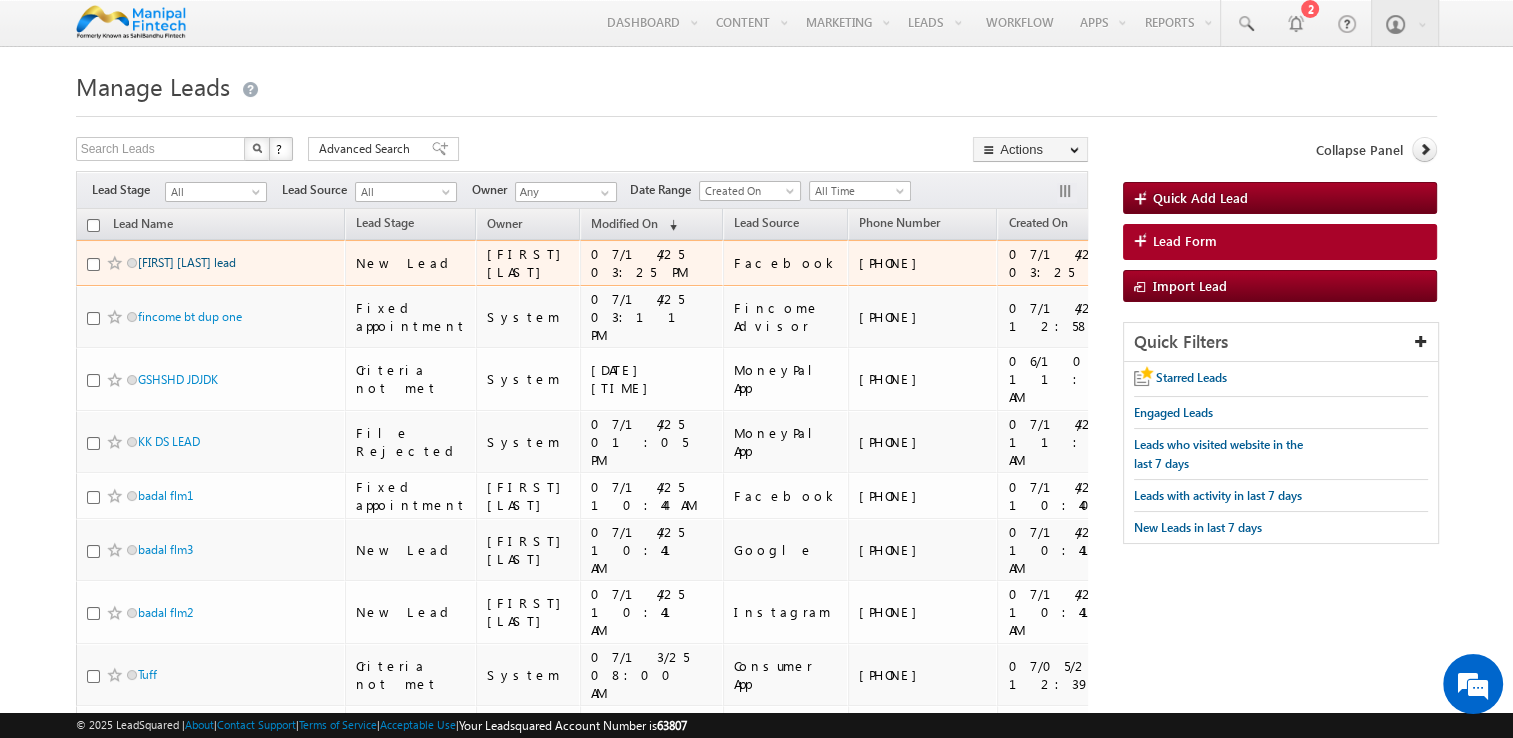 click on "Karan DS lead" at bounding box center [187, 262] 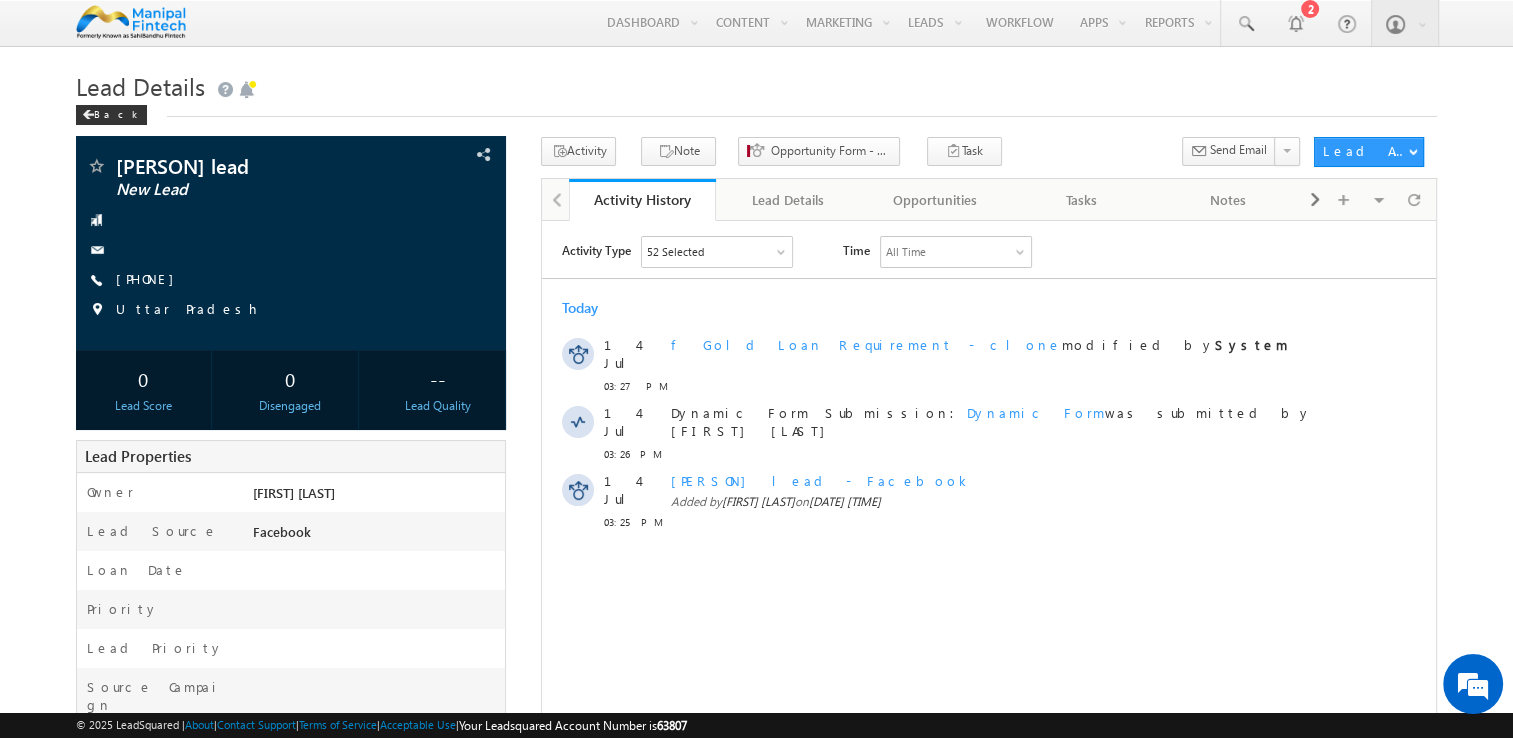 scroll, scrollTop: 0, scrollLeft: 0, axis: both 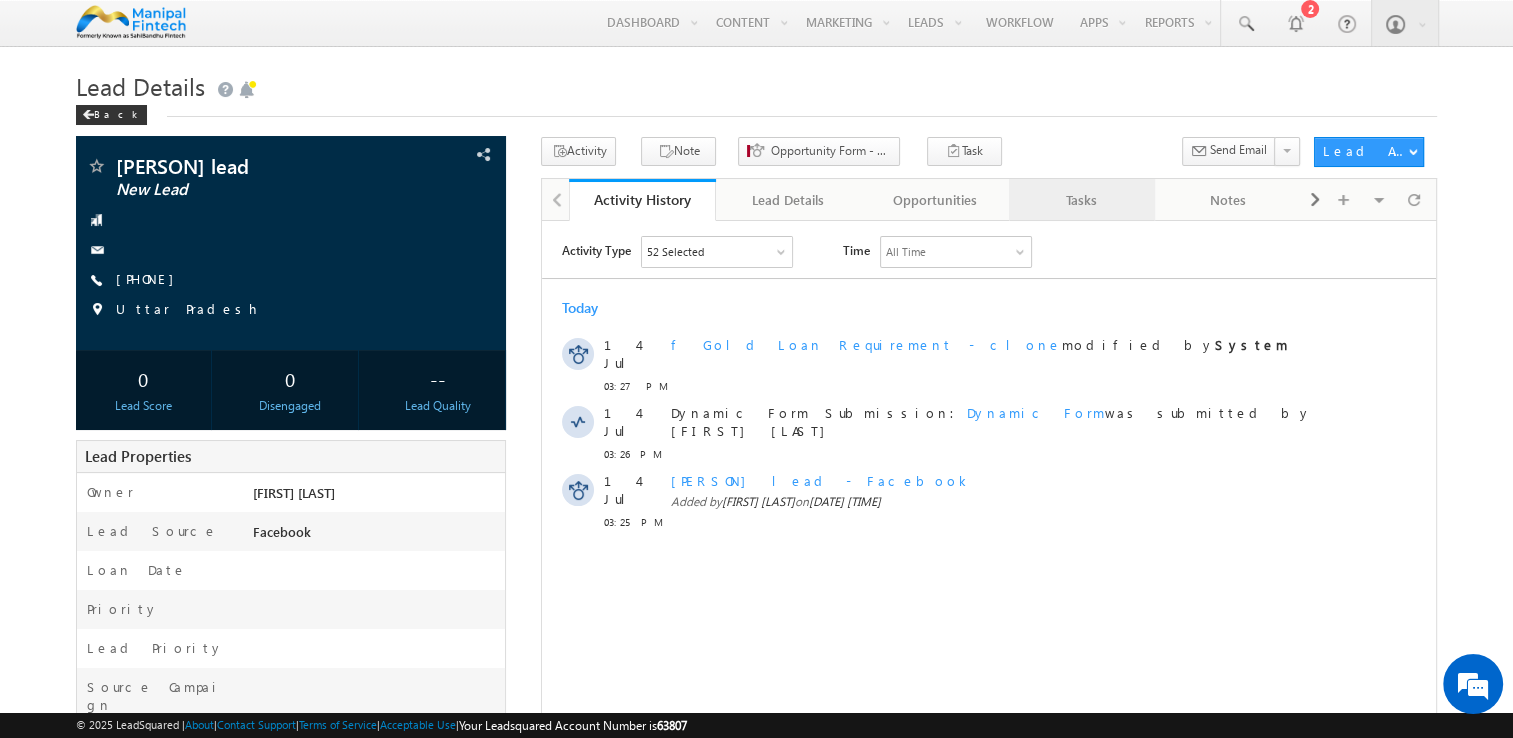 click on "Tasks" at bounding box center (1081, 200) 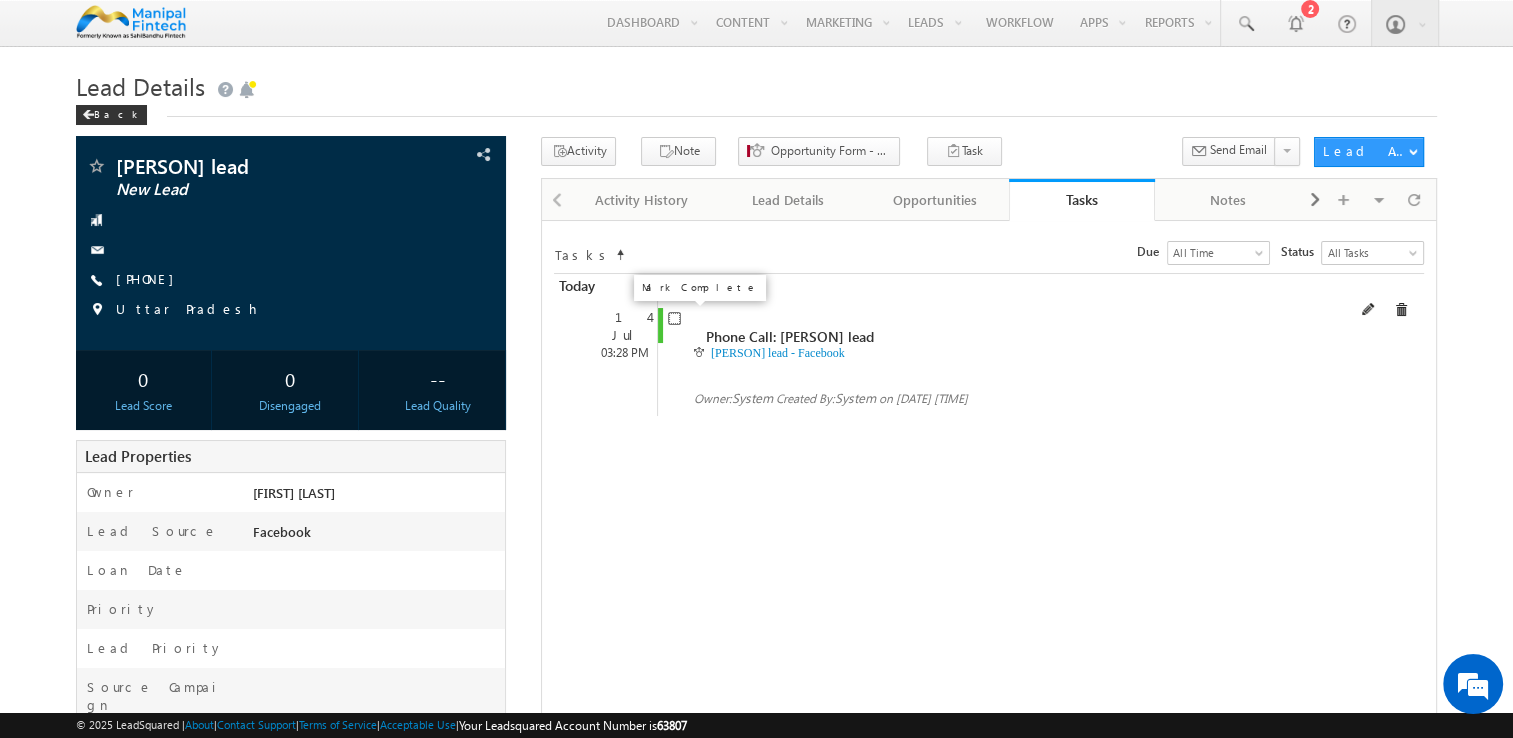 click at bounding box center (674, 318) 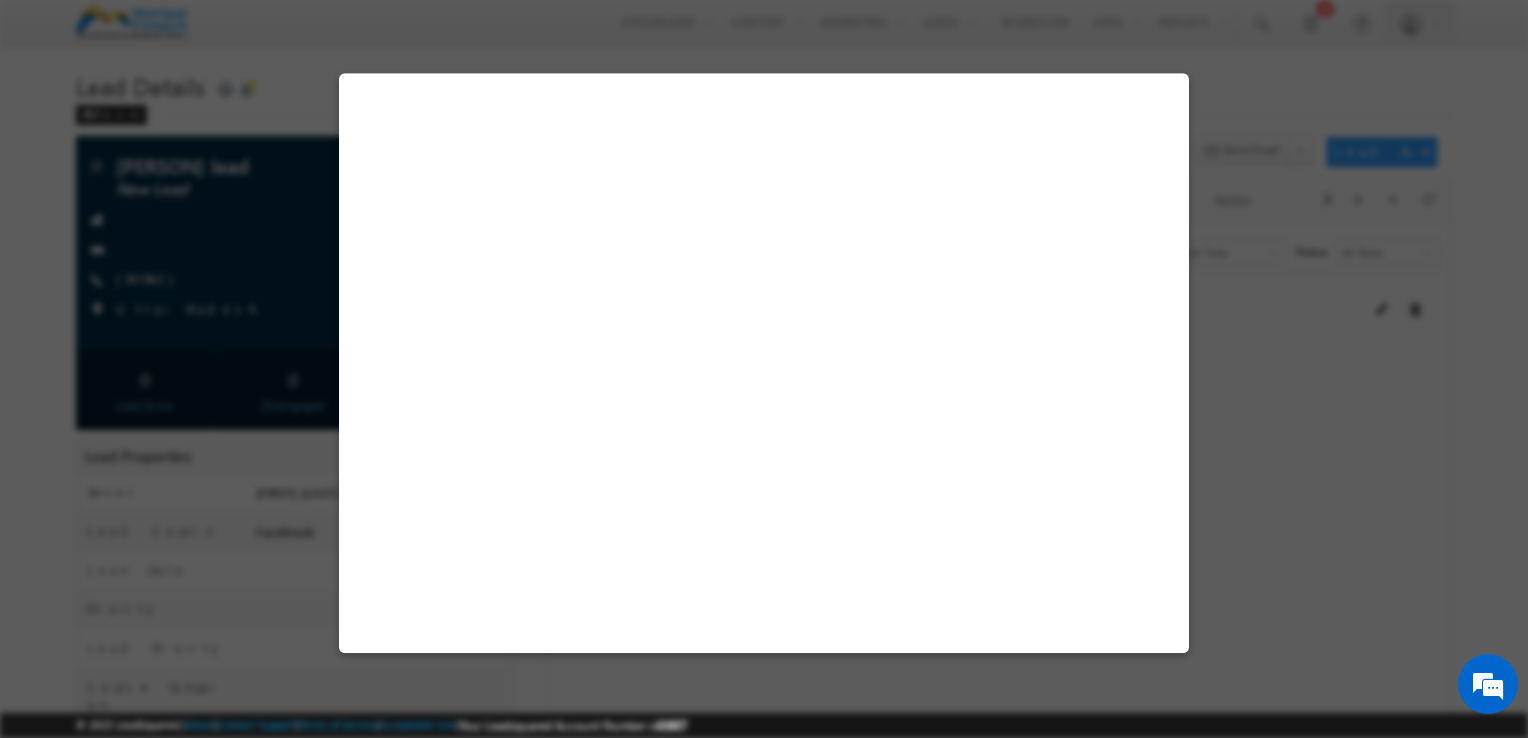 select on "Business" 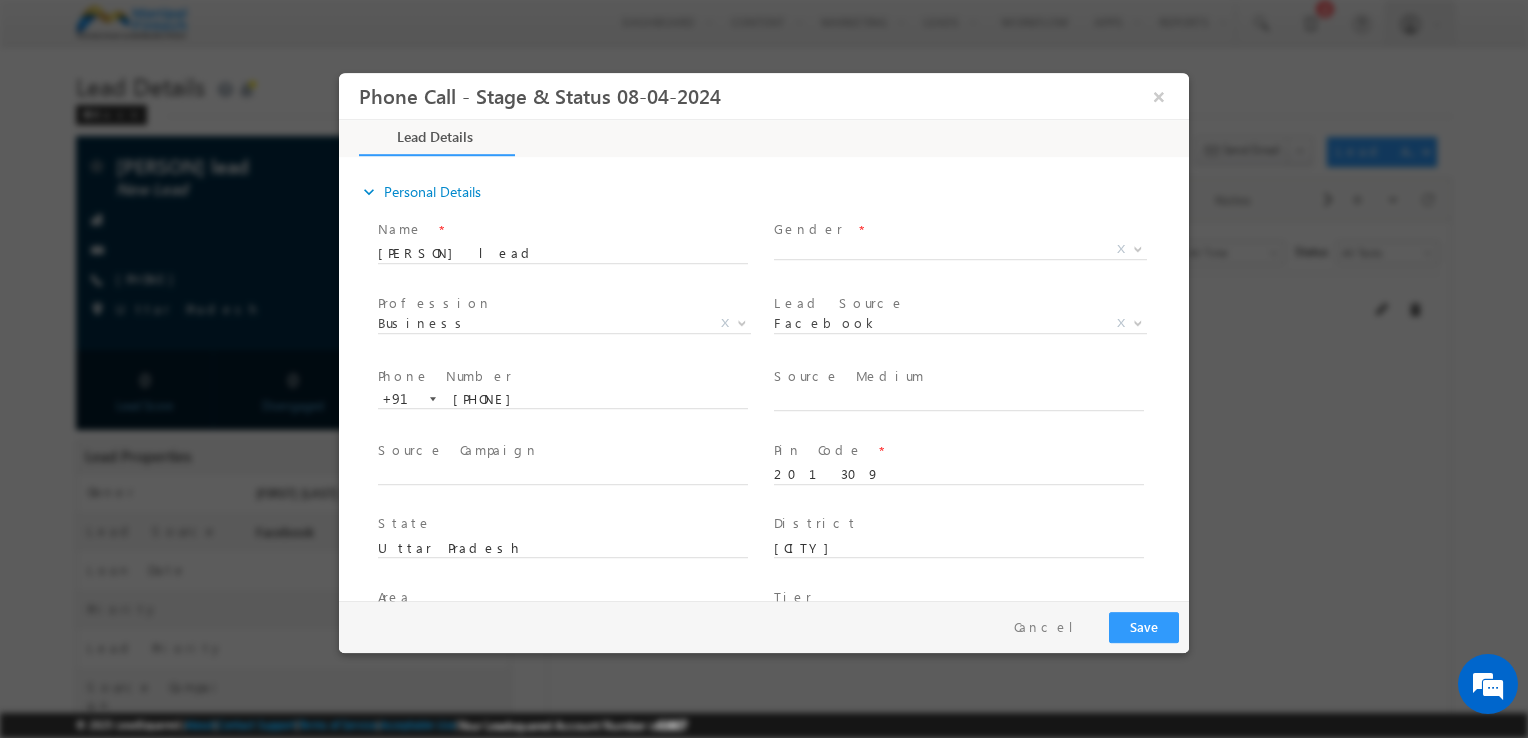 scroll, scrollTop: 0, scrollLeft: 0, axis: both 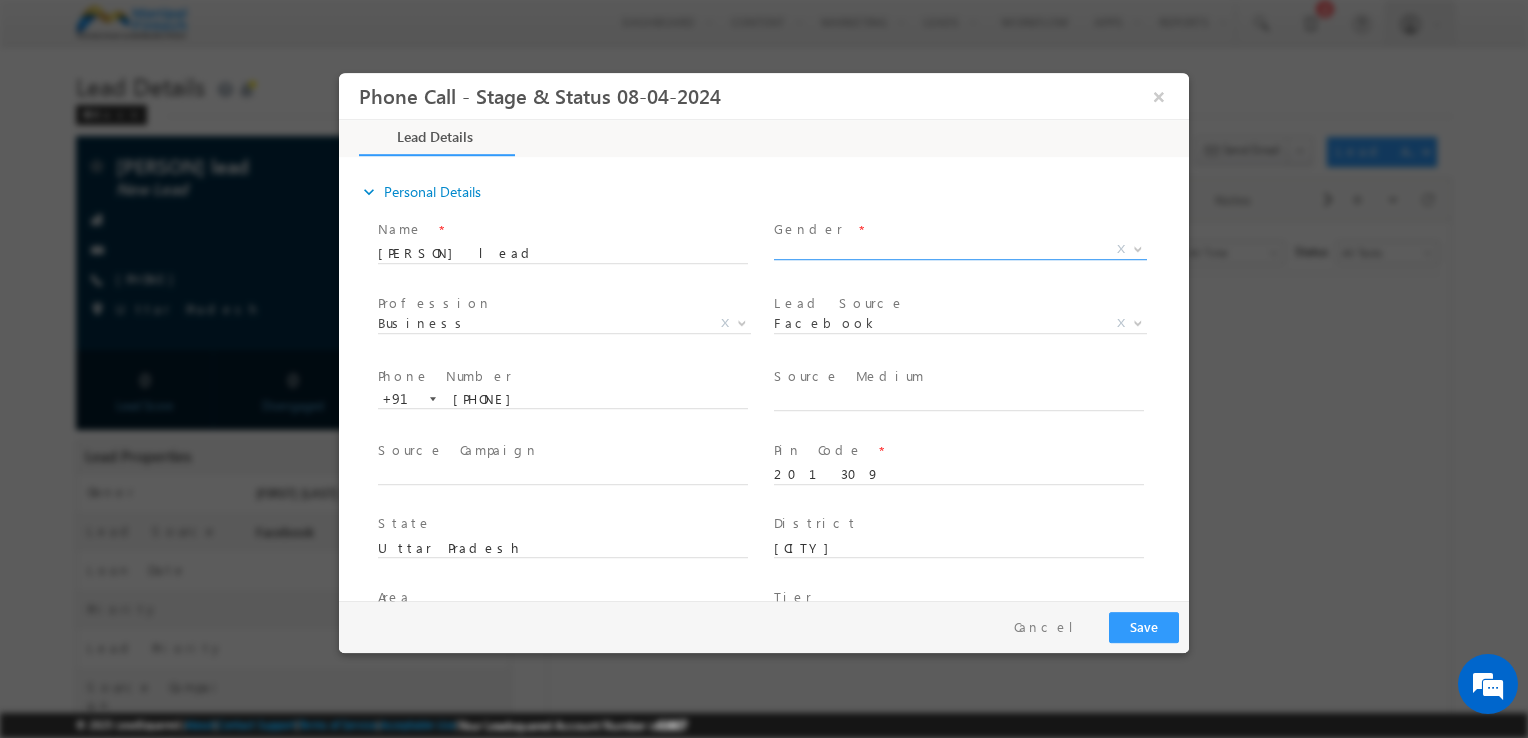 click on "X" at bounding box center (960, 250) 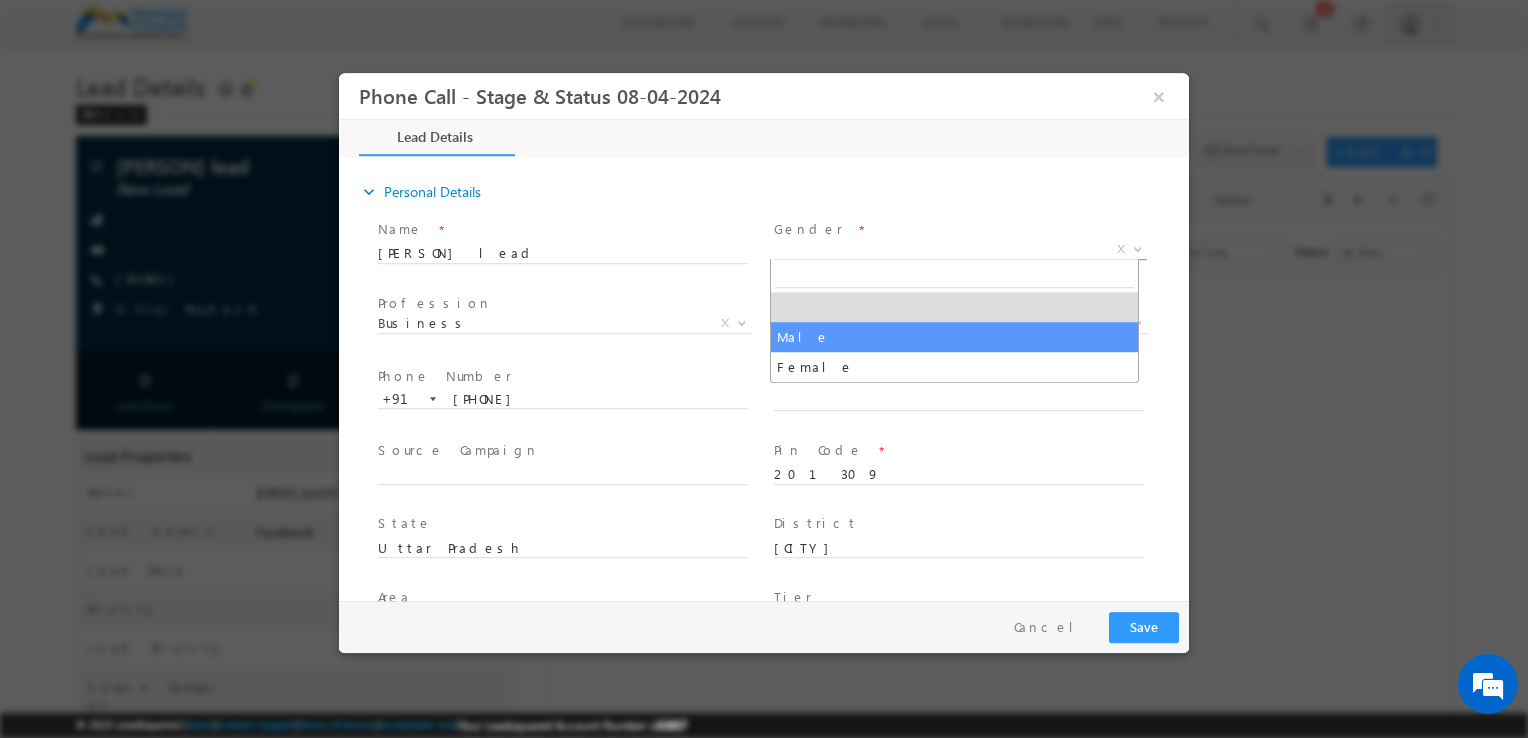 select on "Male" 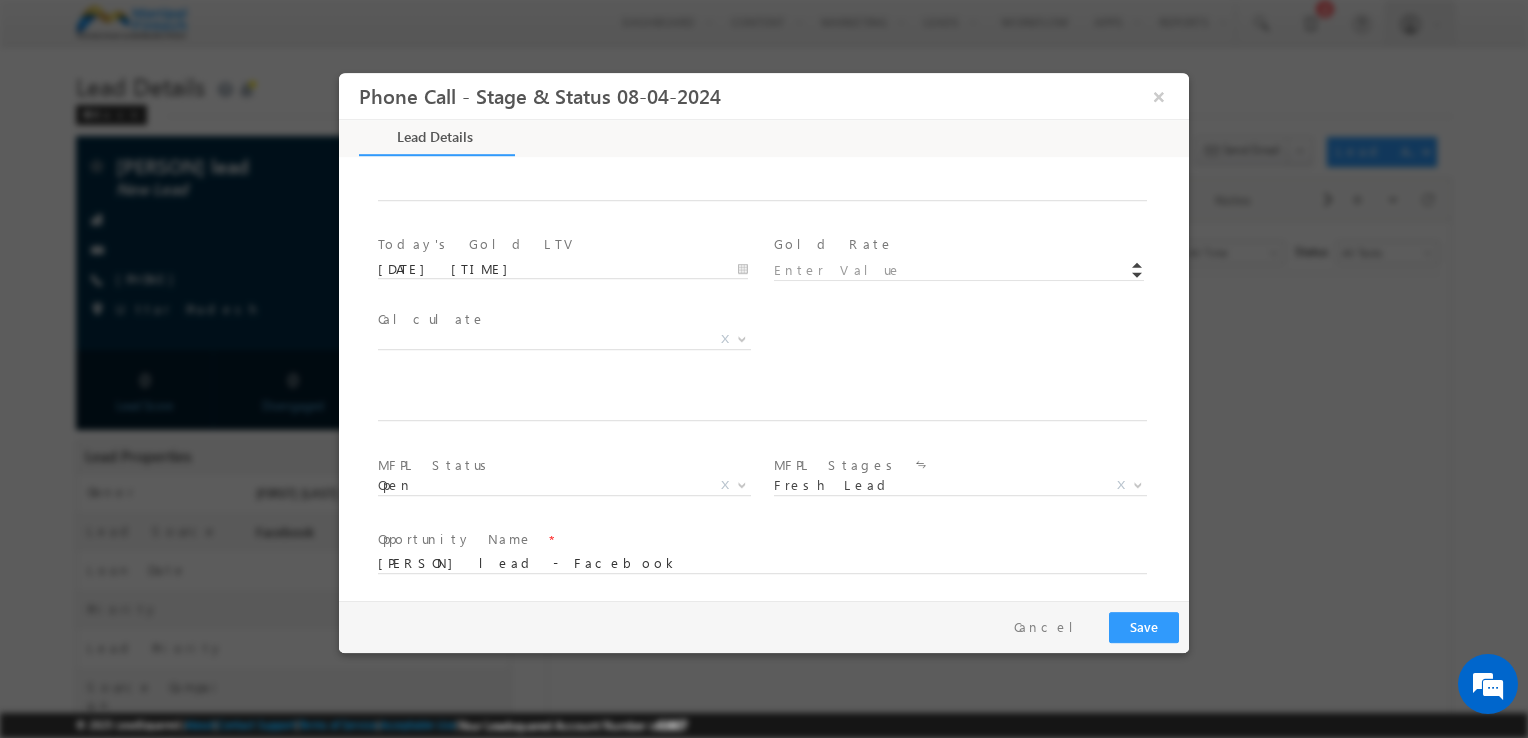 scroll, scrollTop: 1017, scrollLeft: 0, axis: vertical 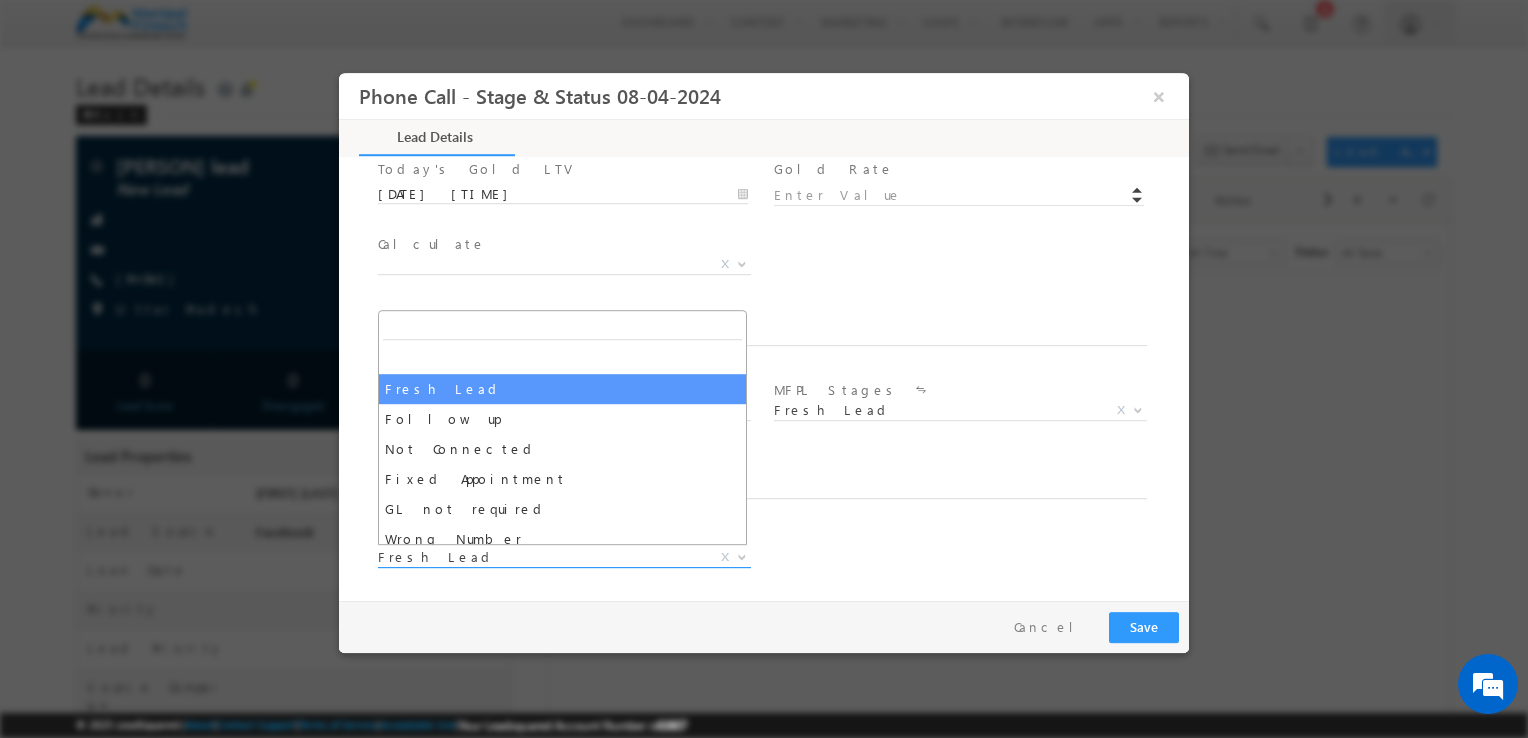 click on "Fresh Lead" at bounding box center [540, 557] 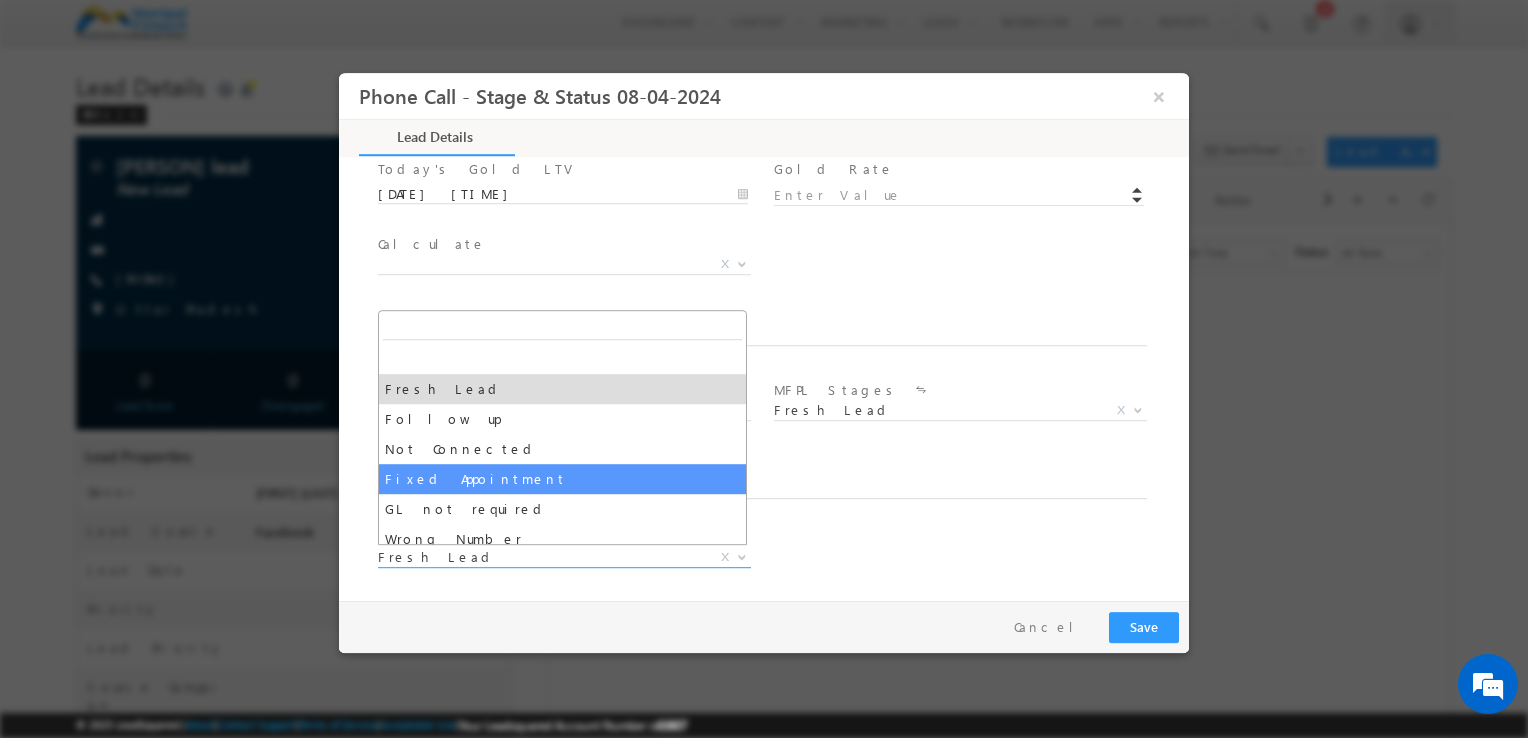 select on "Fixed Appointment" 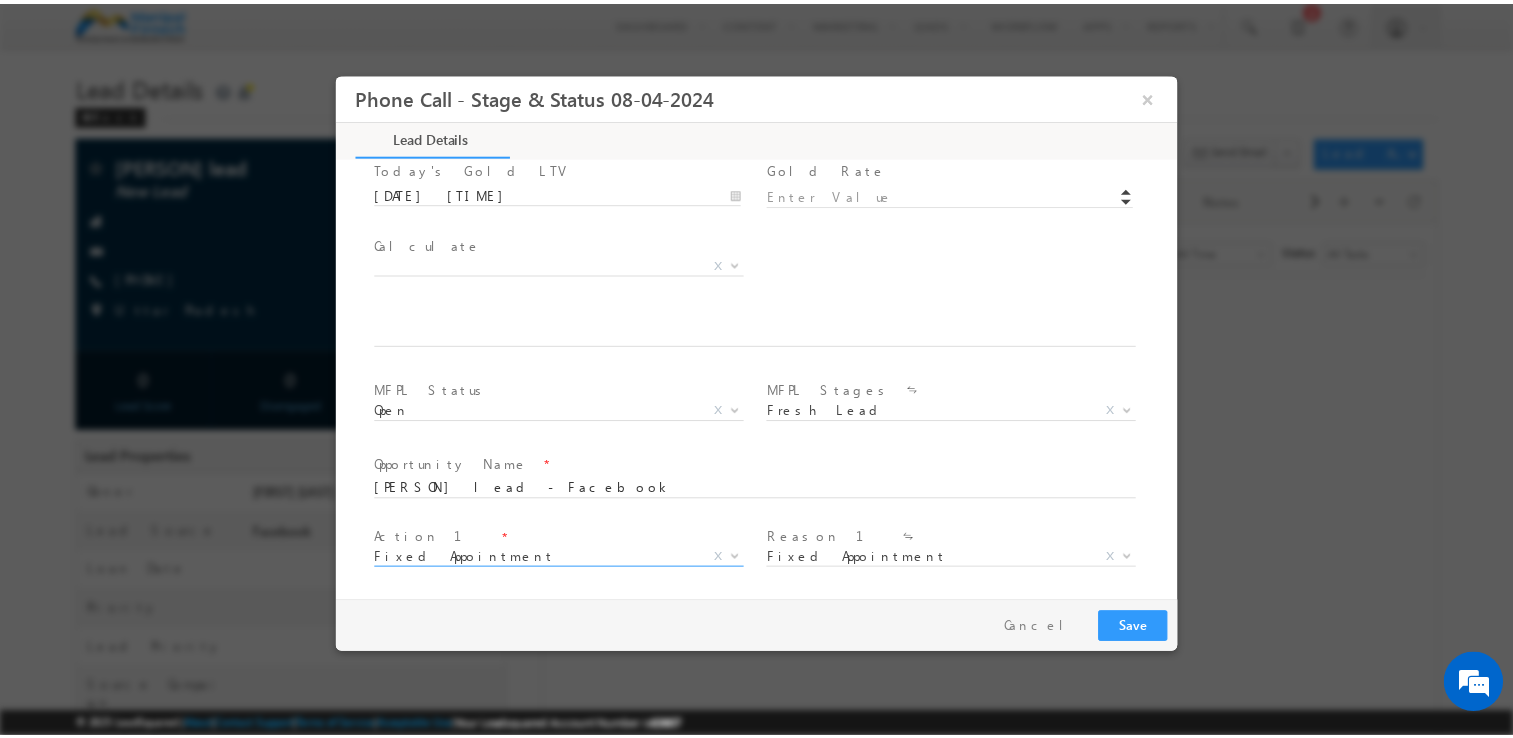 scroll, scrollTop: 1164, scrollLeft: 0, axis: vertical 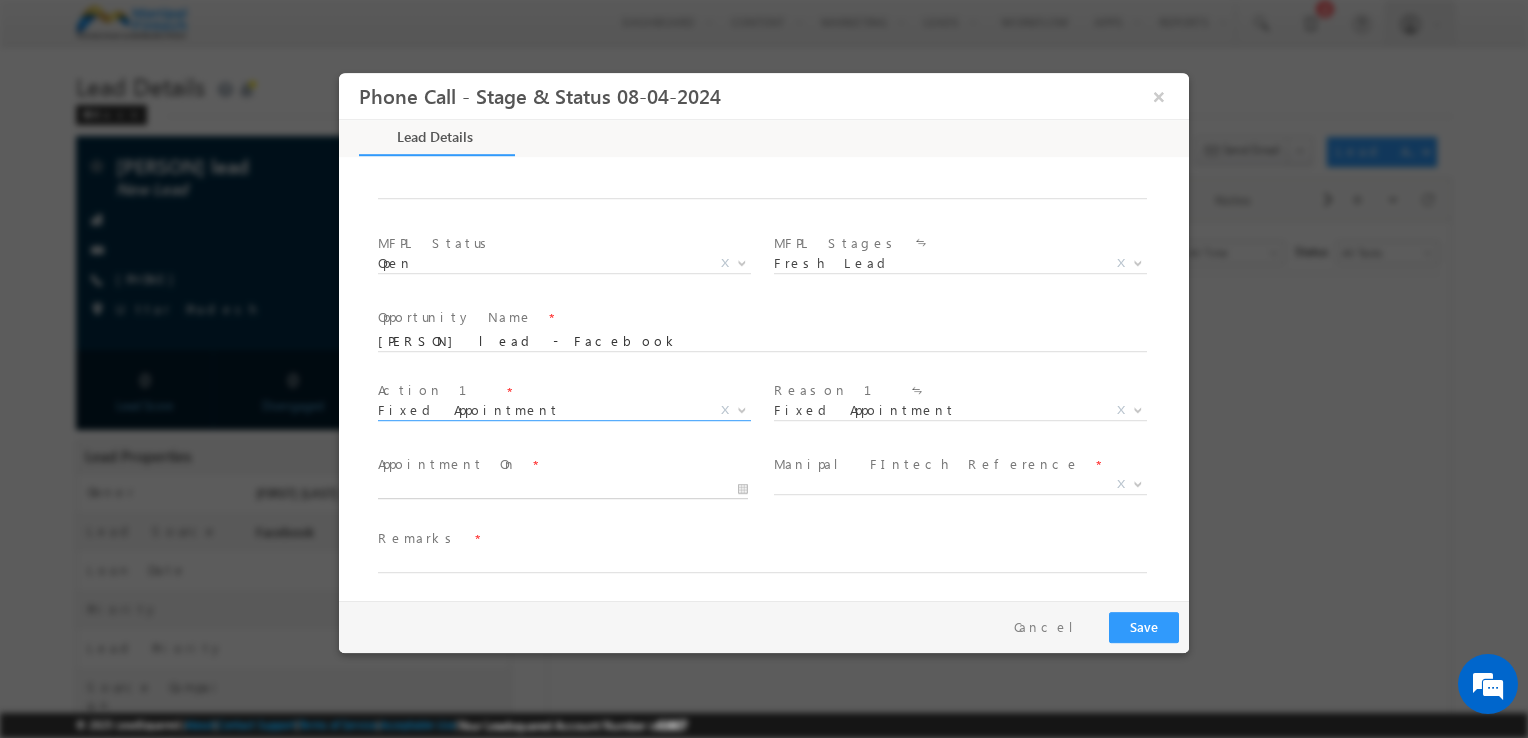 type on "07/14/25 3:35 PM" 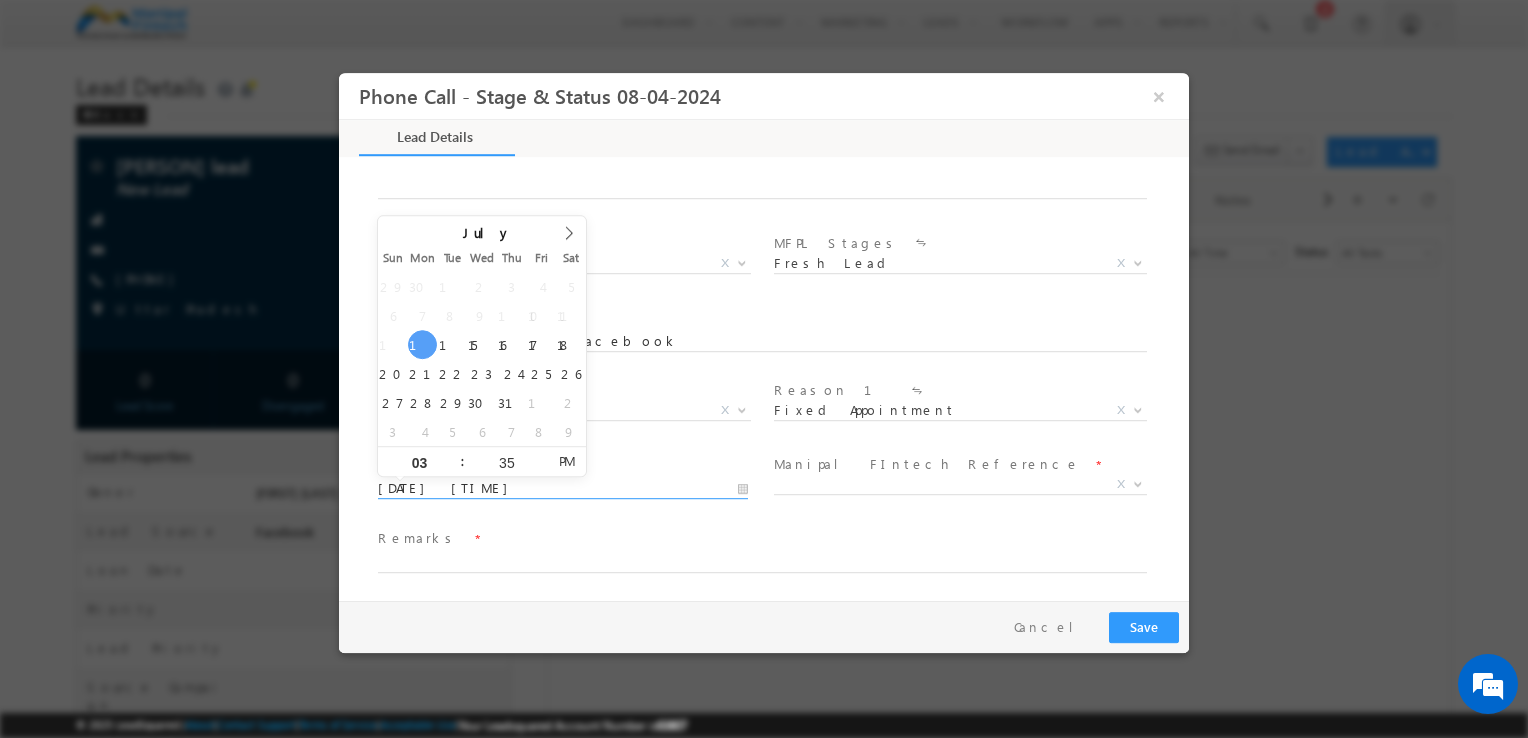 click on "07/14/25 3:35 PM" at bounding box center (563, 489) 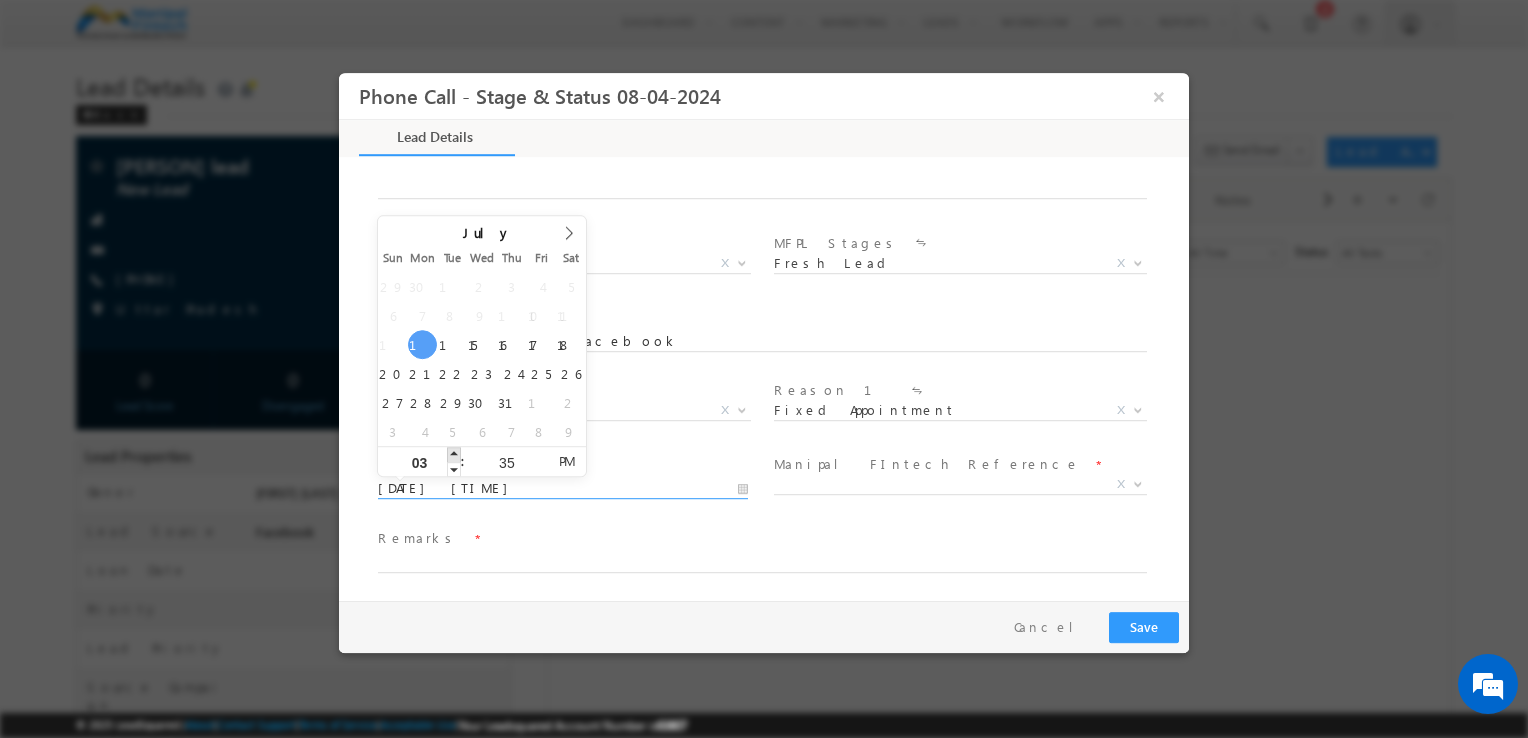 type on "07/14/25 4:35 PM" 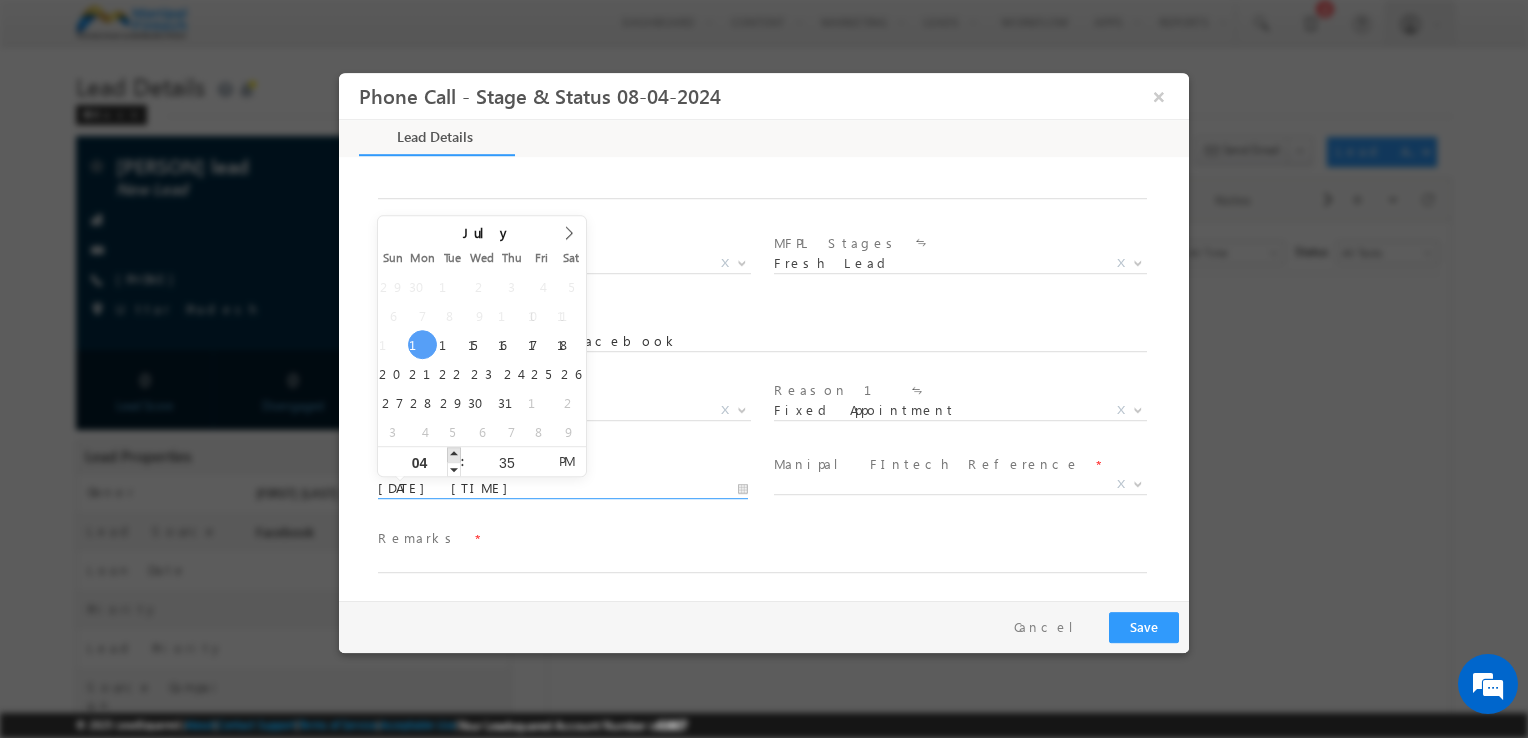 click at bounding box center [454, 454] 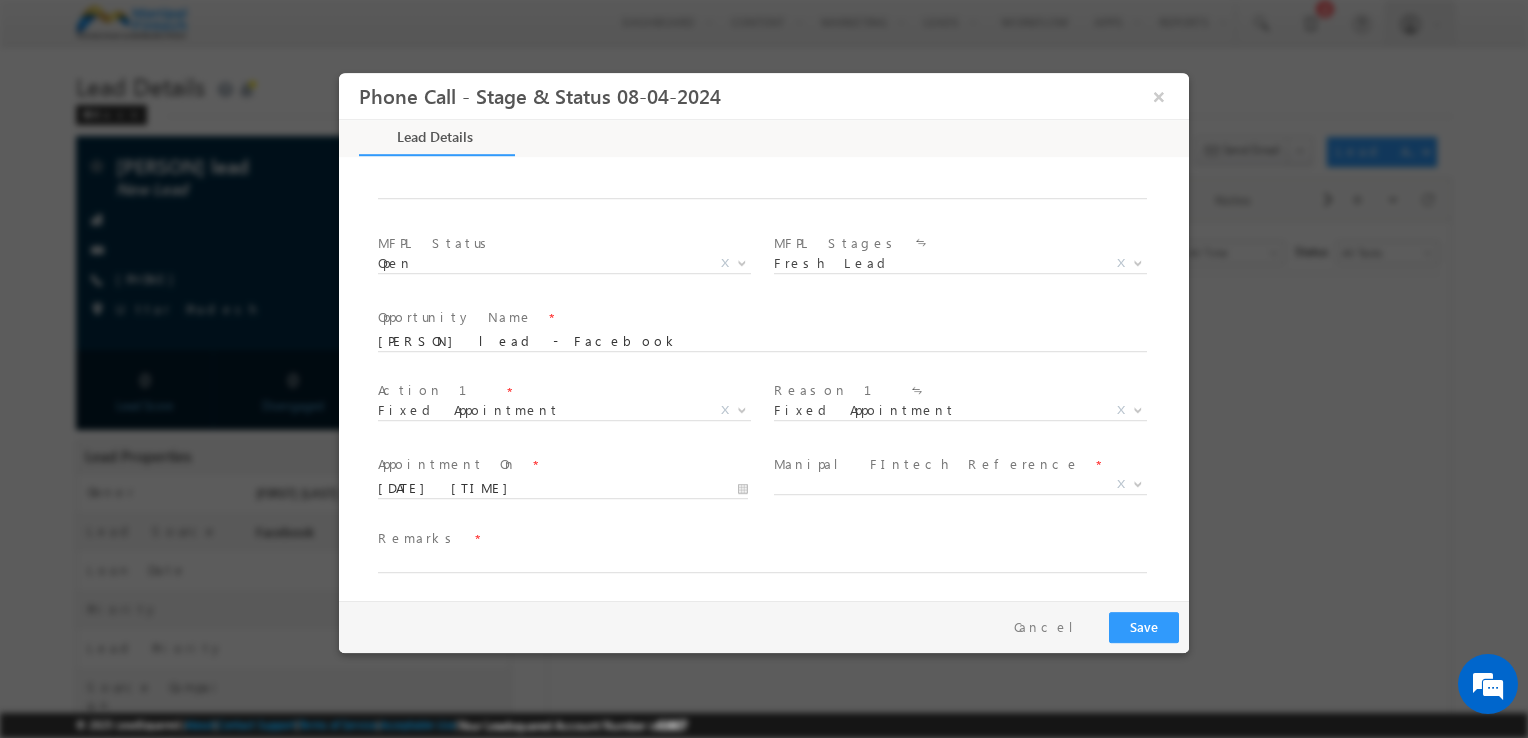 click on "Remarks
*" at bounding box center (751, 539) 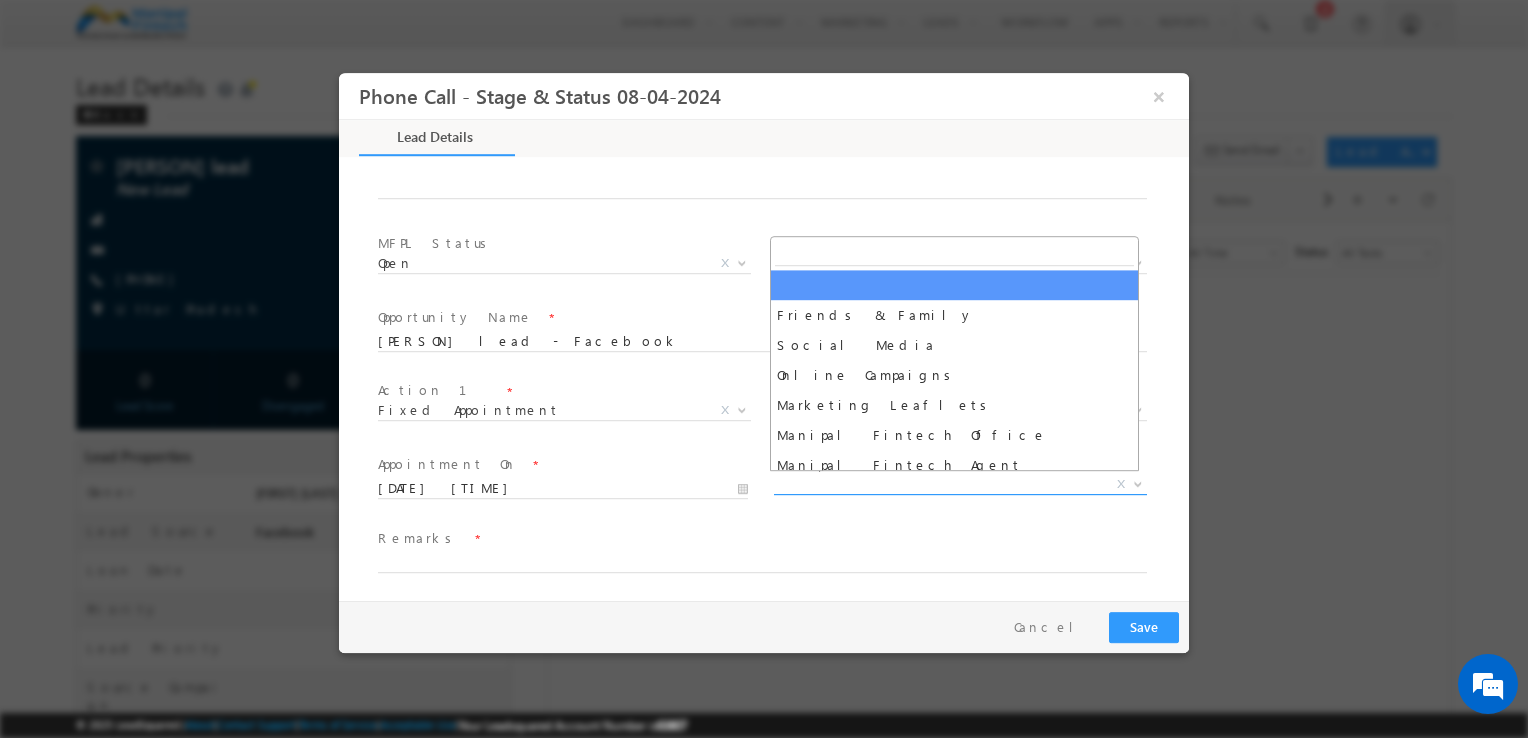 click on "X" at bounding box center (960, 485) 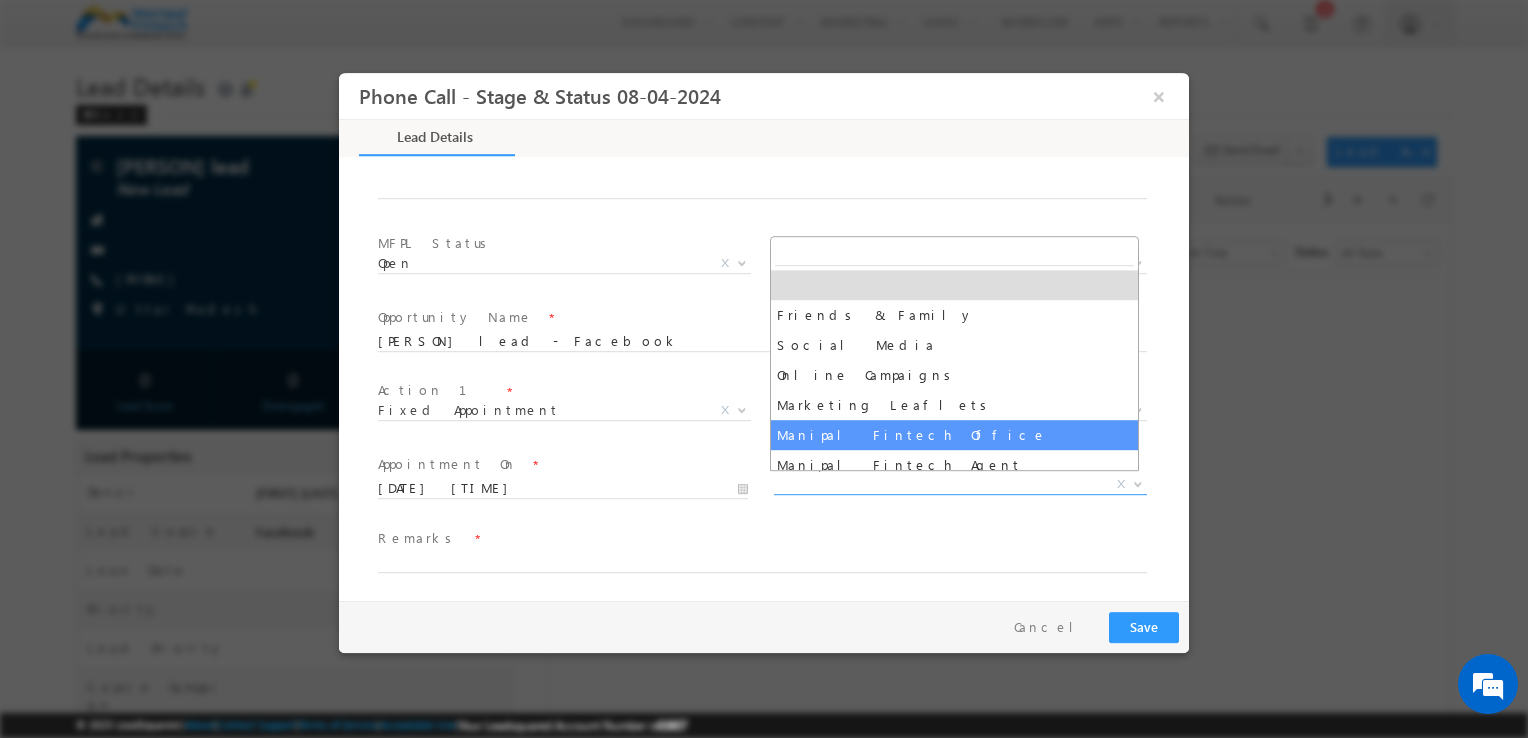 select on "Manipal Fintech Office" 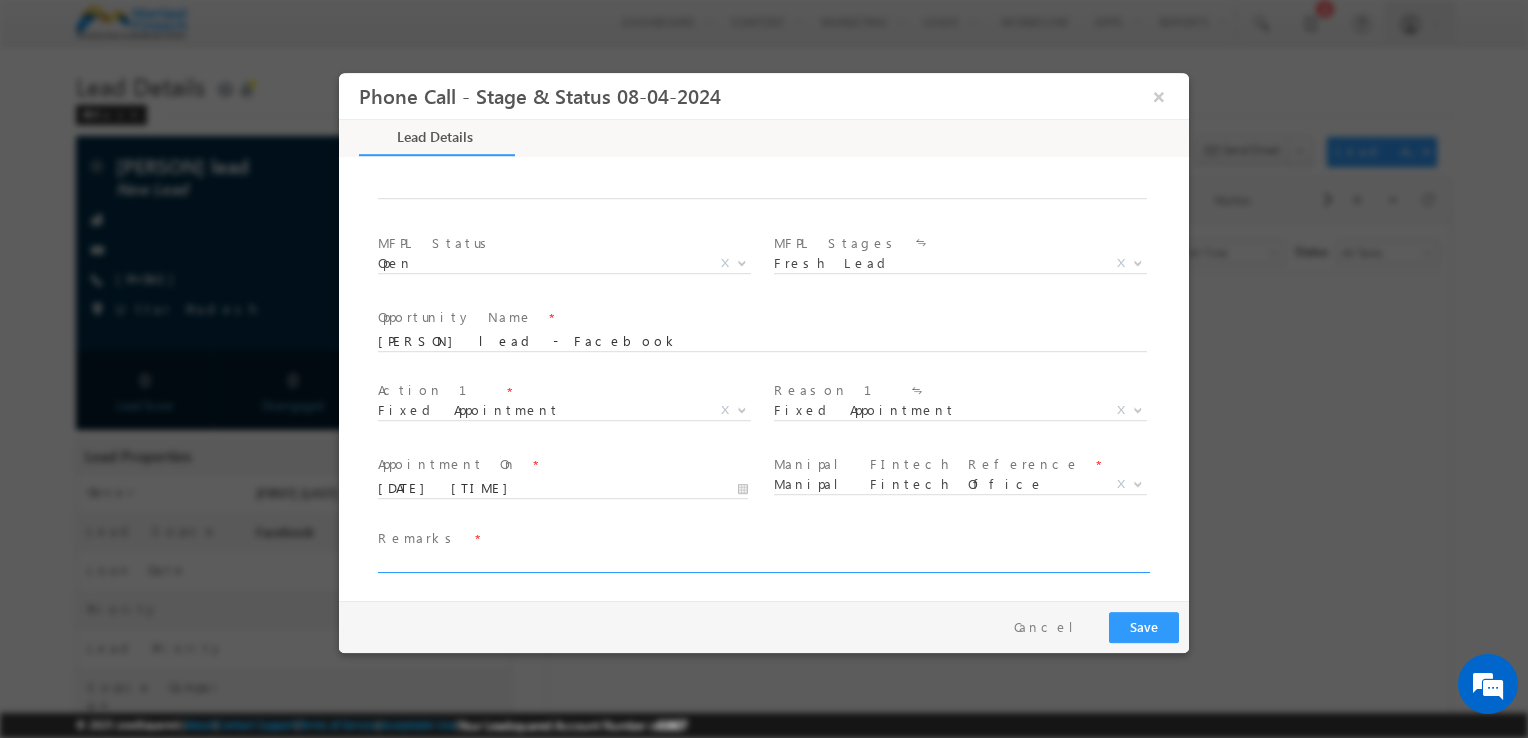 click at bounding box center [762, 563] 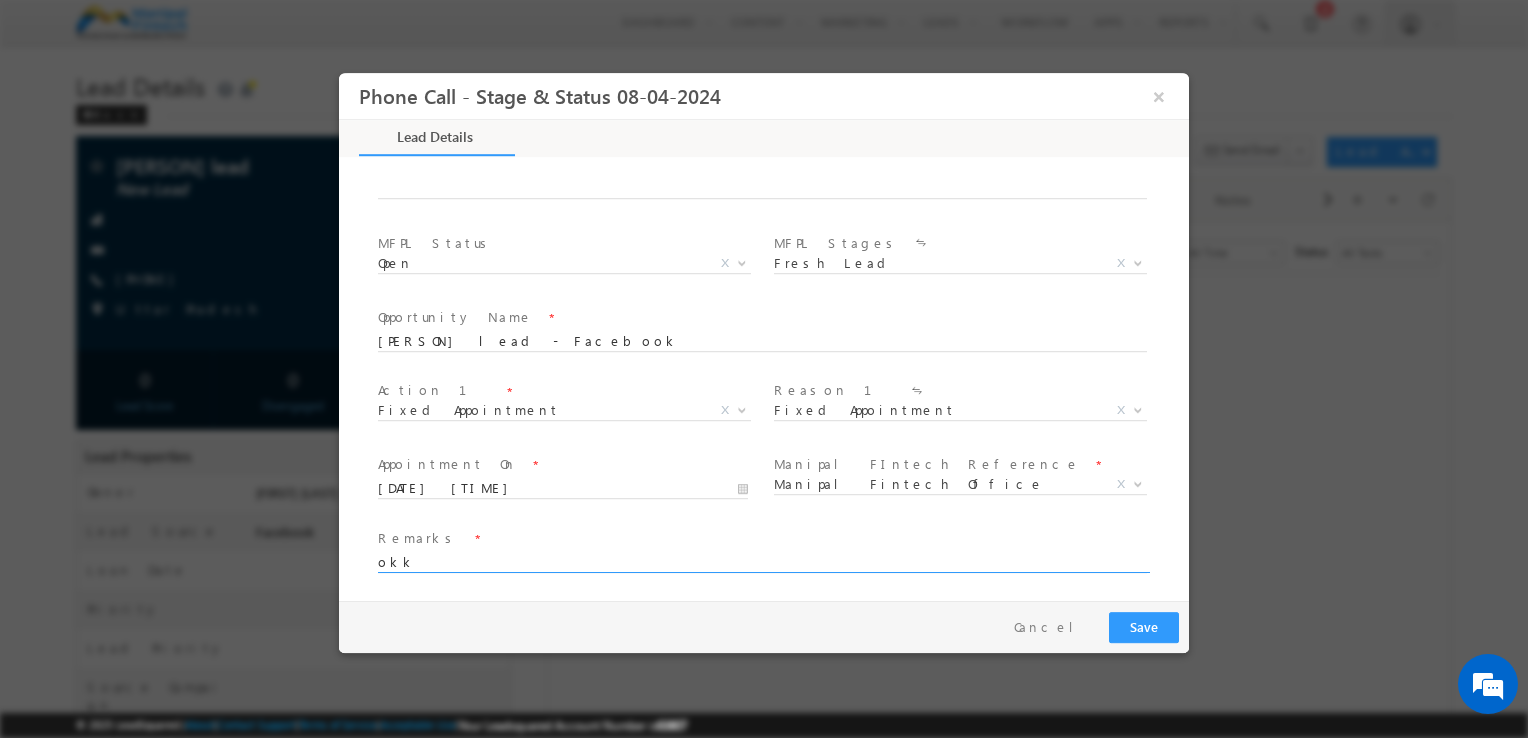 type on "okk" 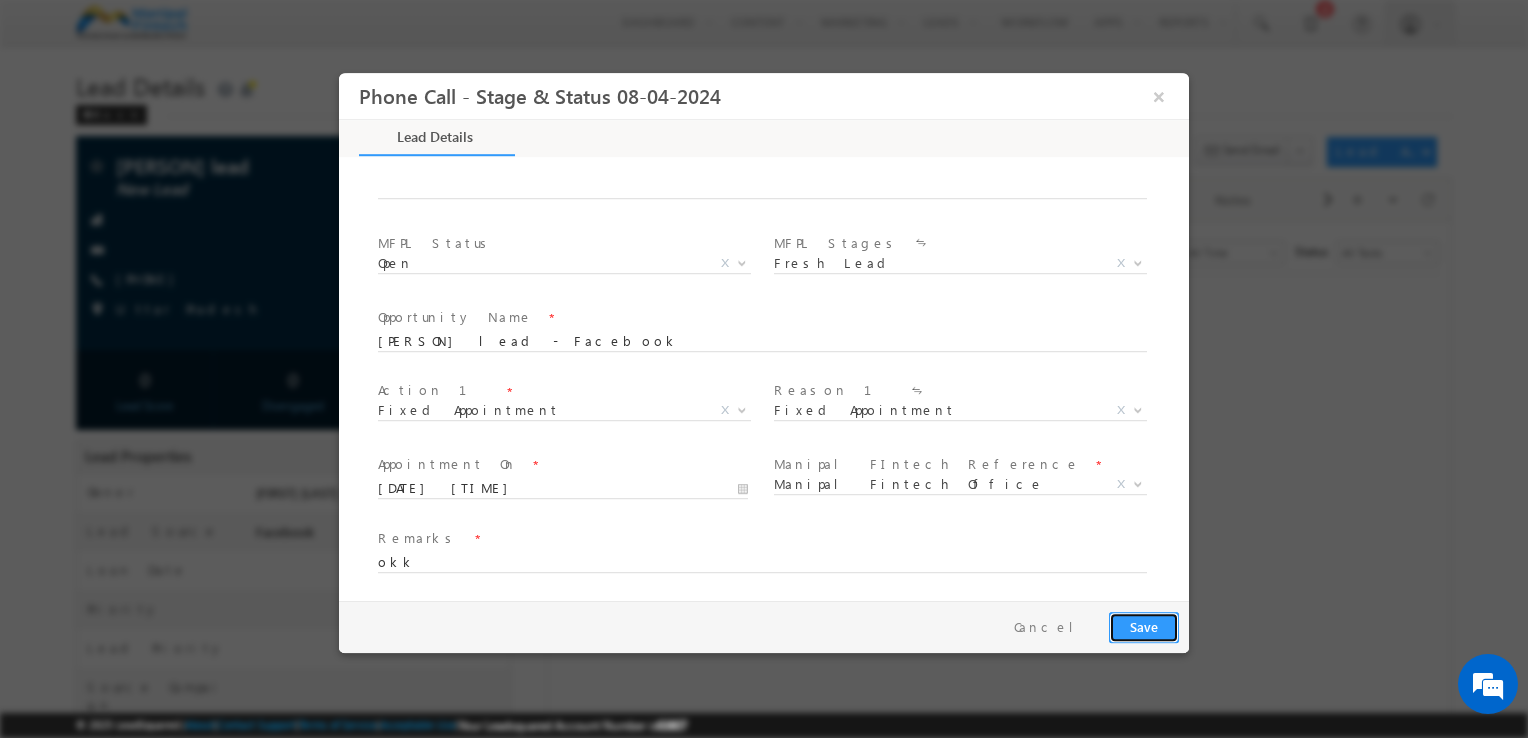 click on "Save" at bounding box center [1144, 627] 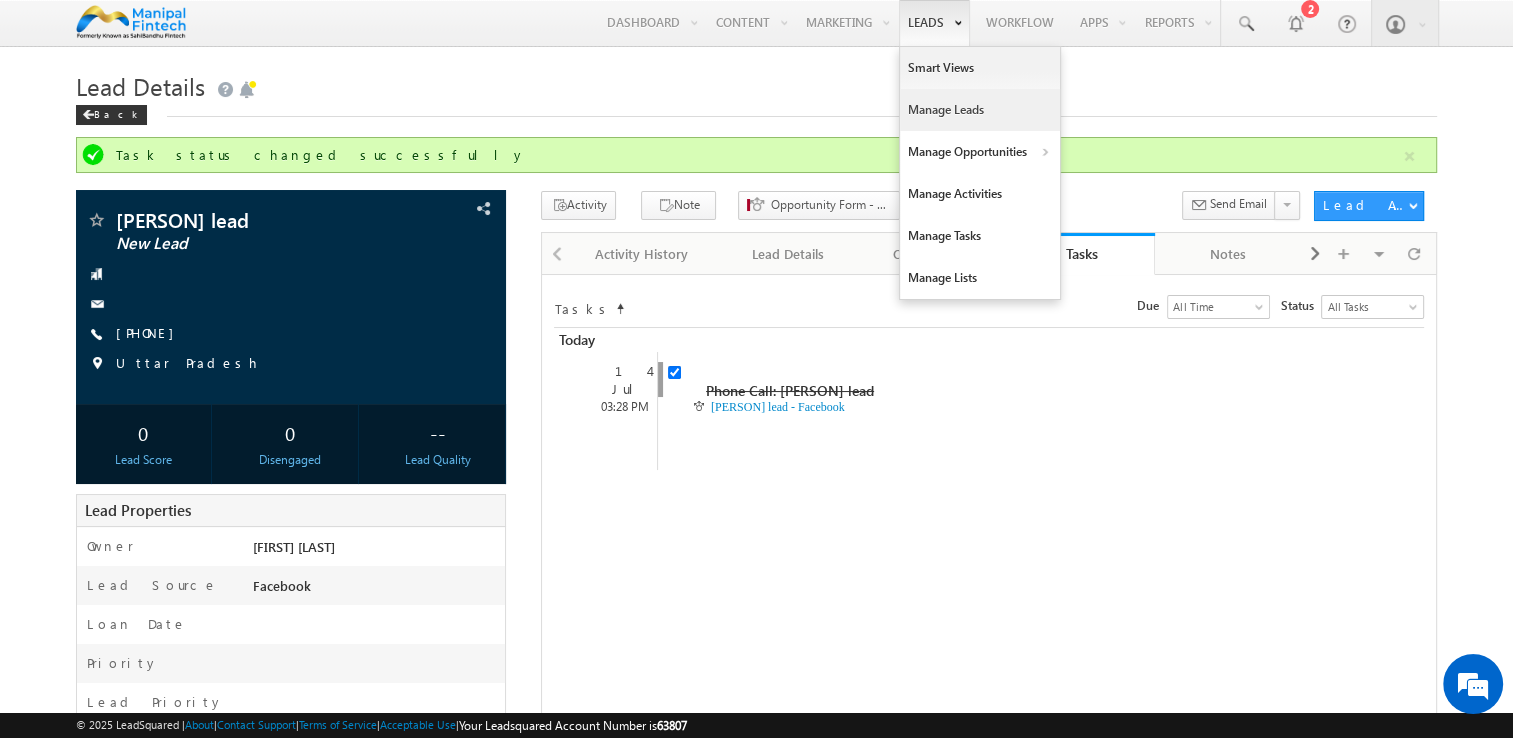 click on "Manage Leads" at bounding box center [980, 110] 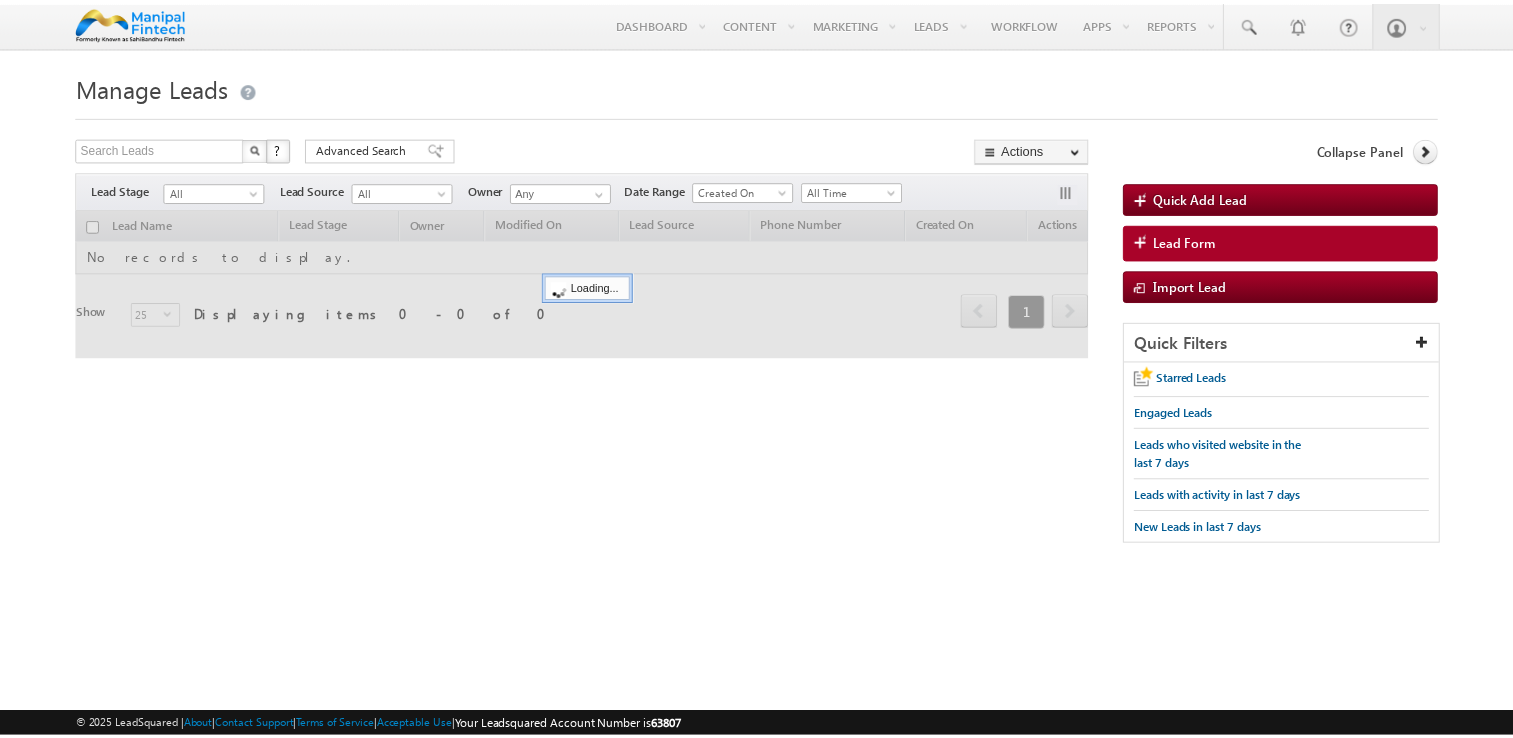 scroll, scrollTop: 0, scrollLeft: 0, axis: both 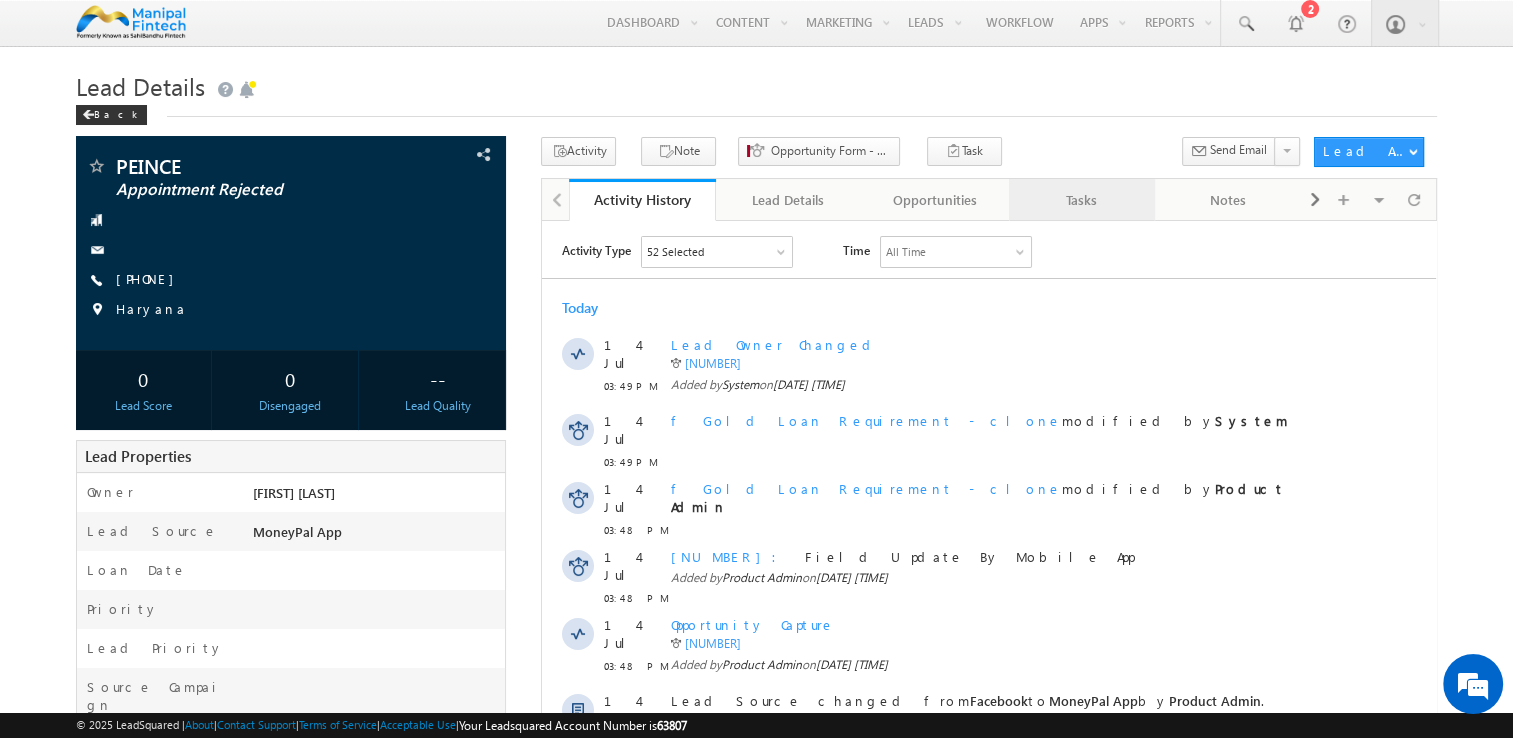 click on "Tasks" at bounding box center [1081, 200] 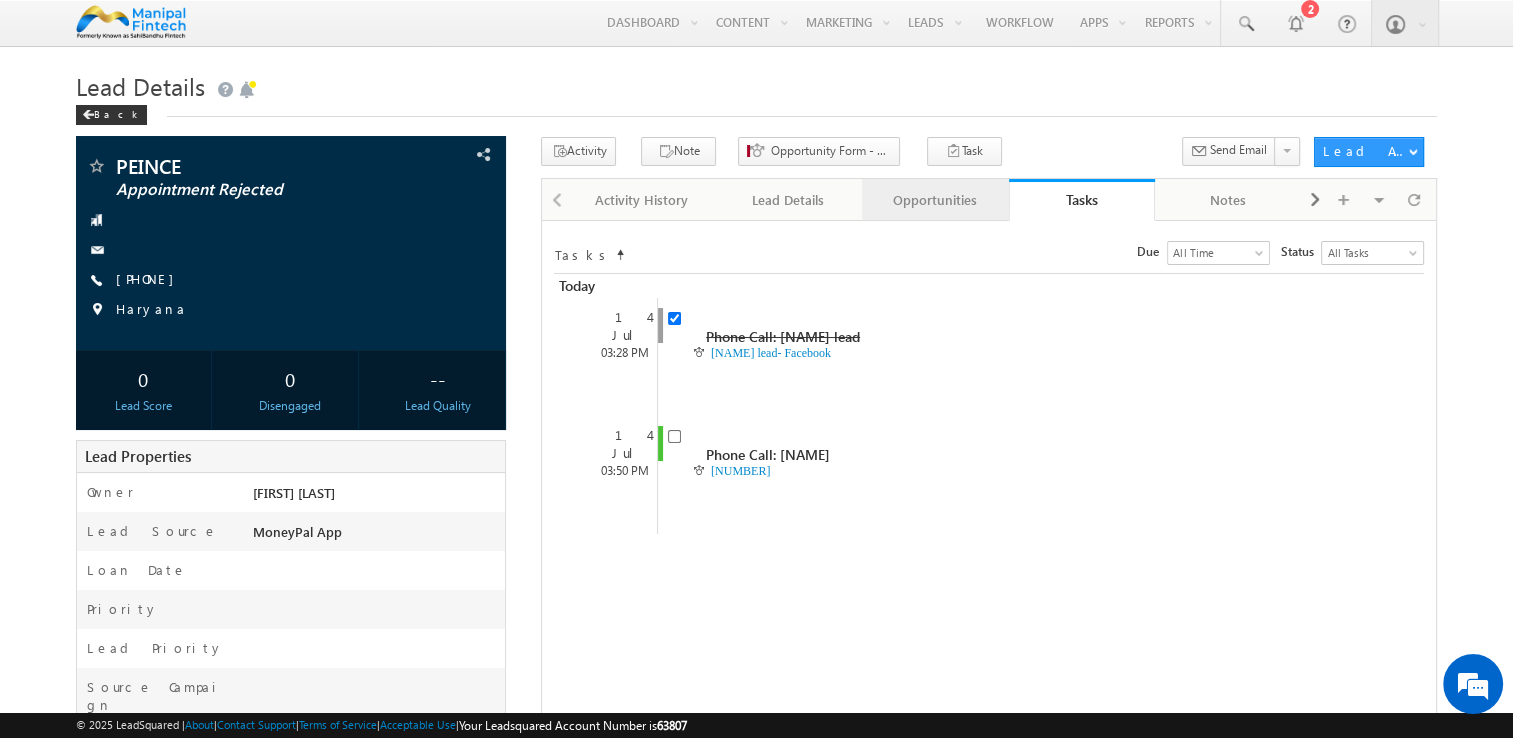click on "Opportunities" at bounding box center [934, 200] 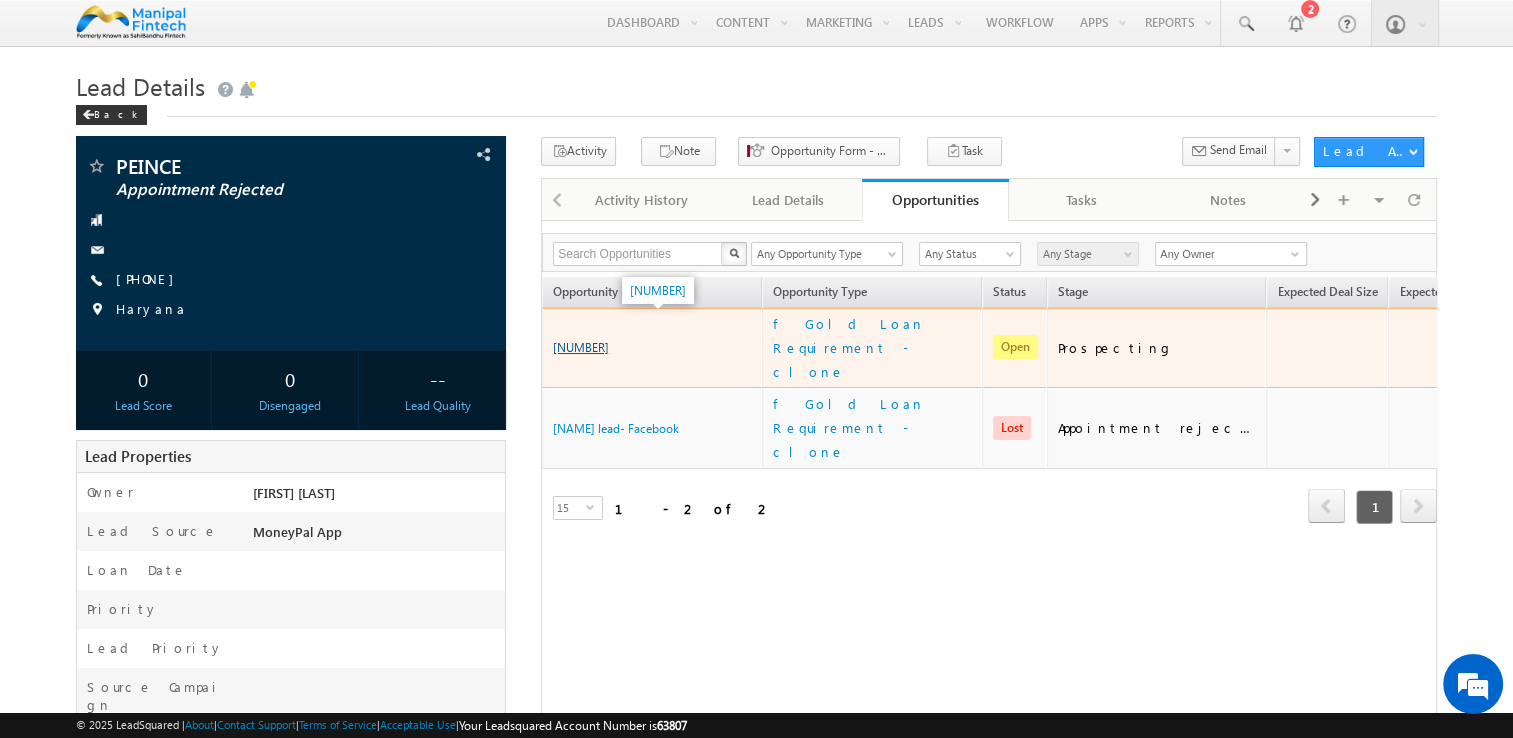 click on "[NUMBER]" at bounding box center (581, 347) 